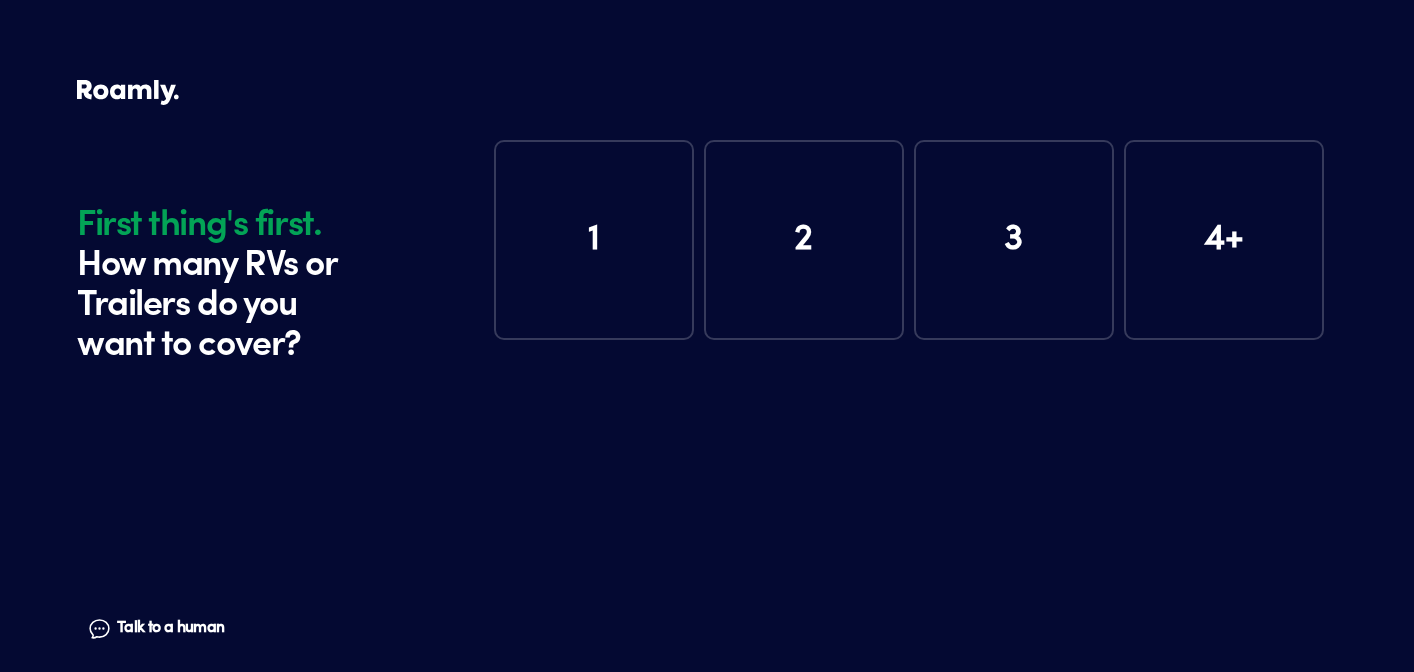 scroll, scrollTop: 0, scrollLeft: 0, axis: both 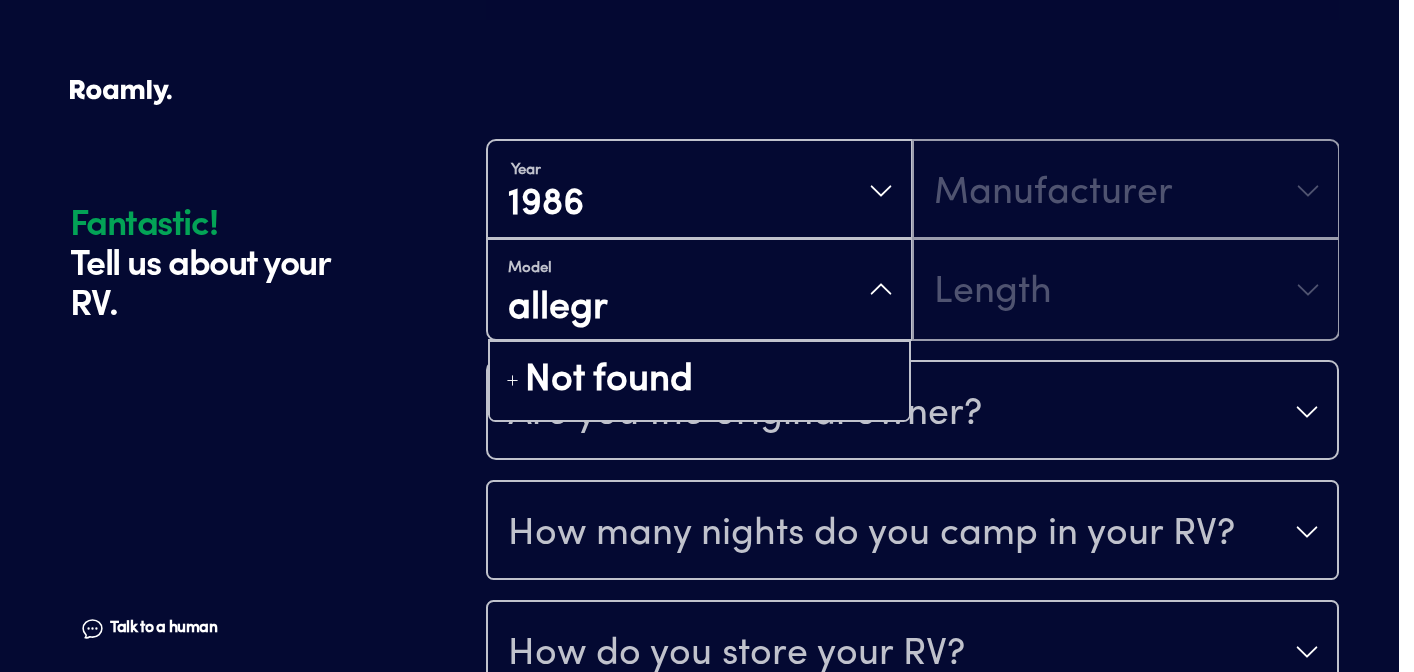 type on "allegro" 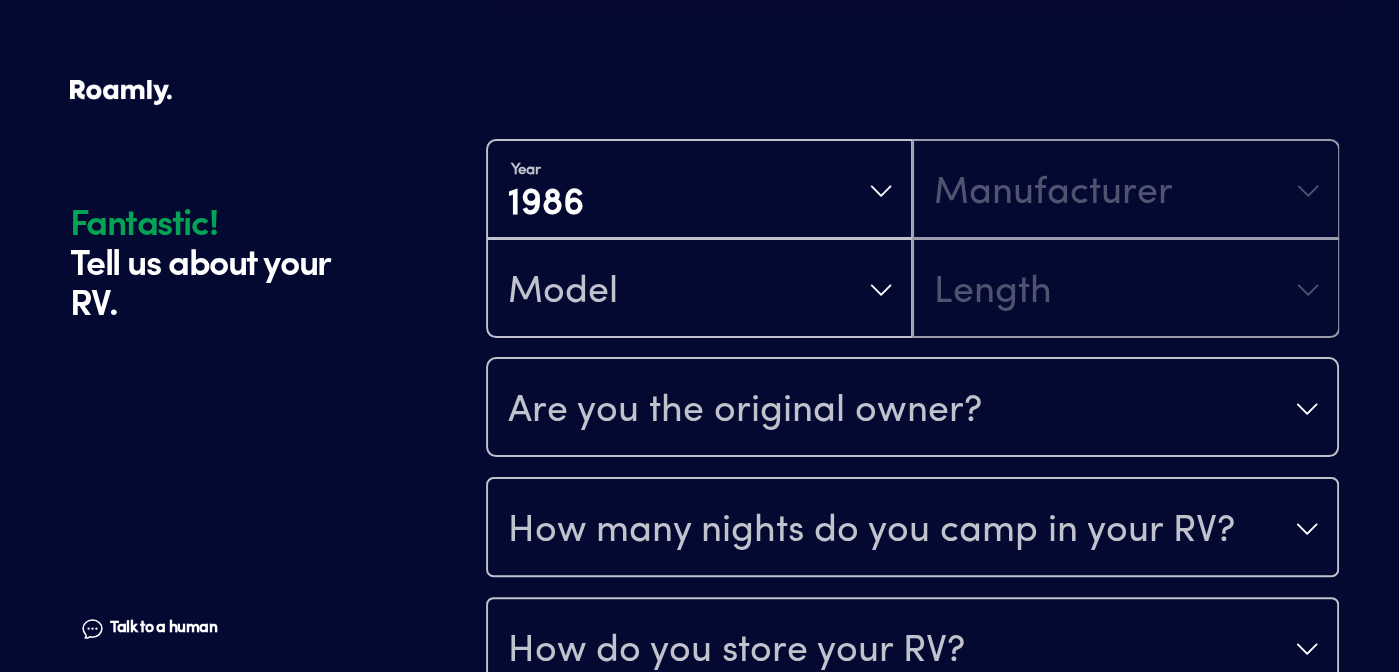 click on "Year 1986 Manufacturer Model Length" at bounding box center [912, 239] 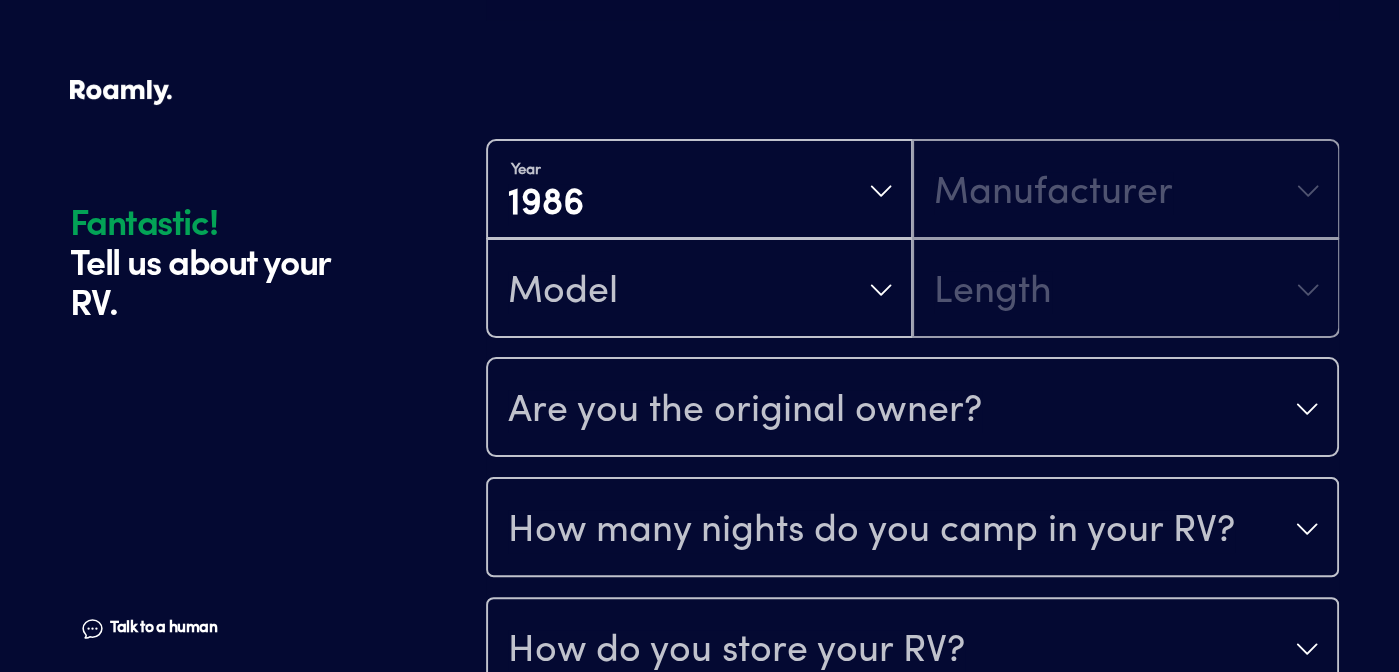 click on "Year 1986 Manufacturer Model Length" at bounding box center [912, 239] 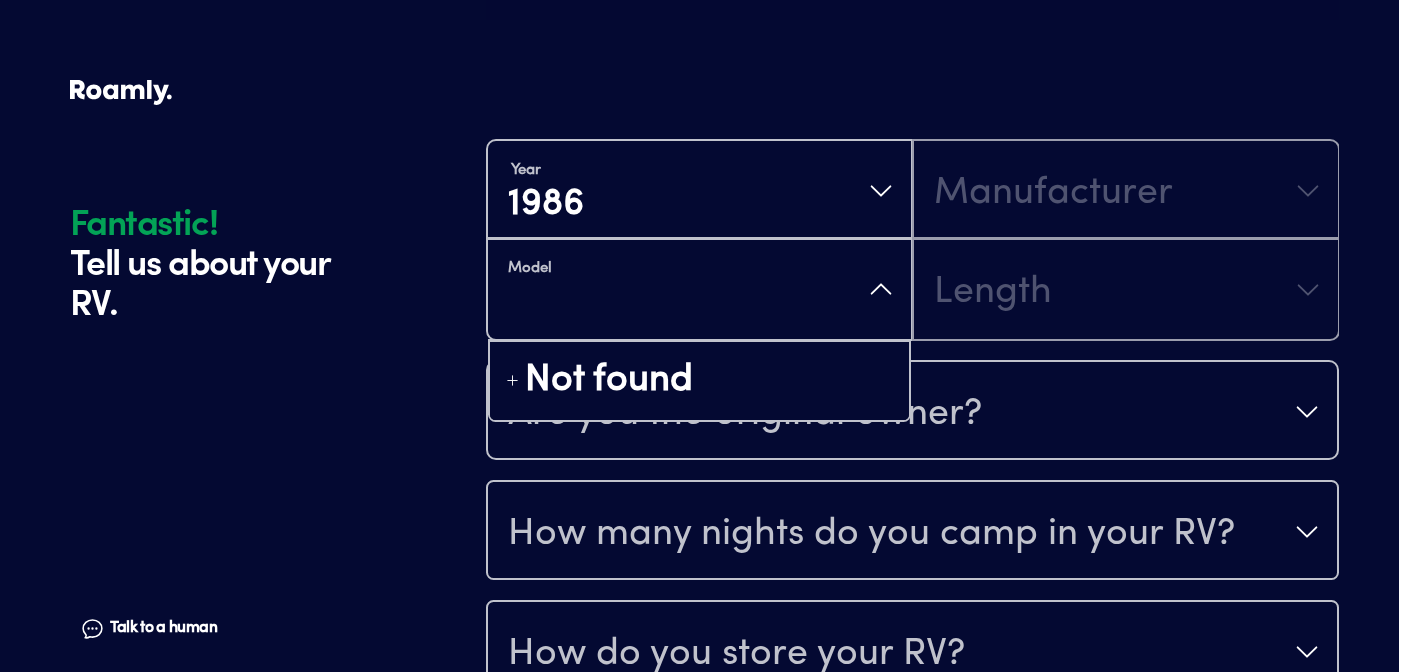 click at bounding box center [699, 309] 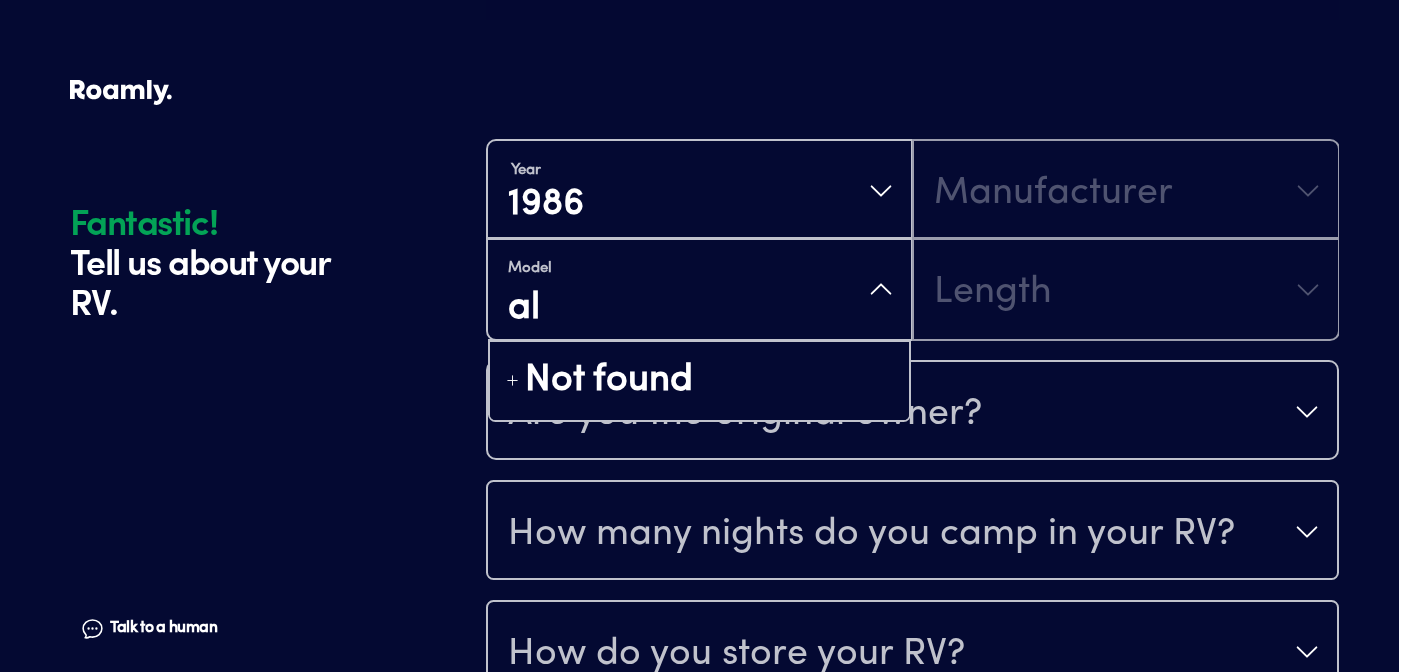 type on "a" 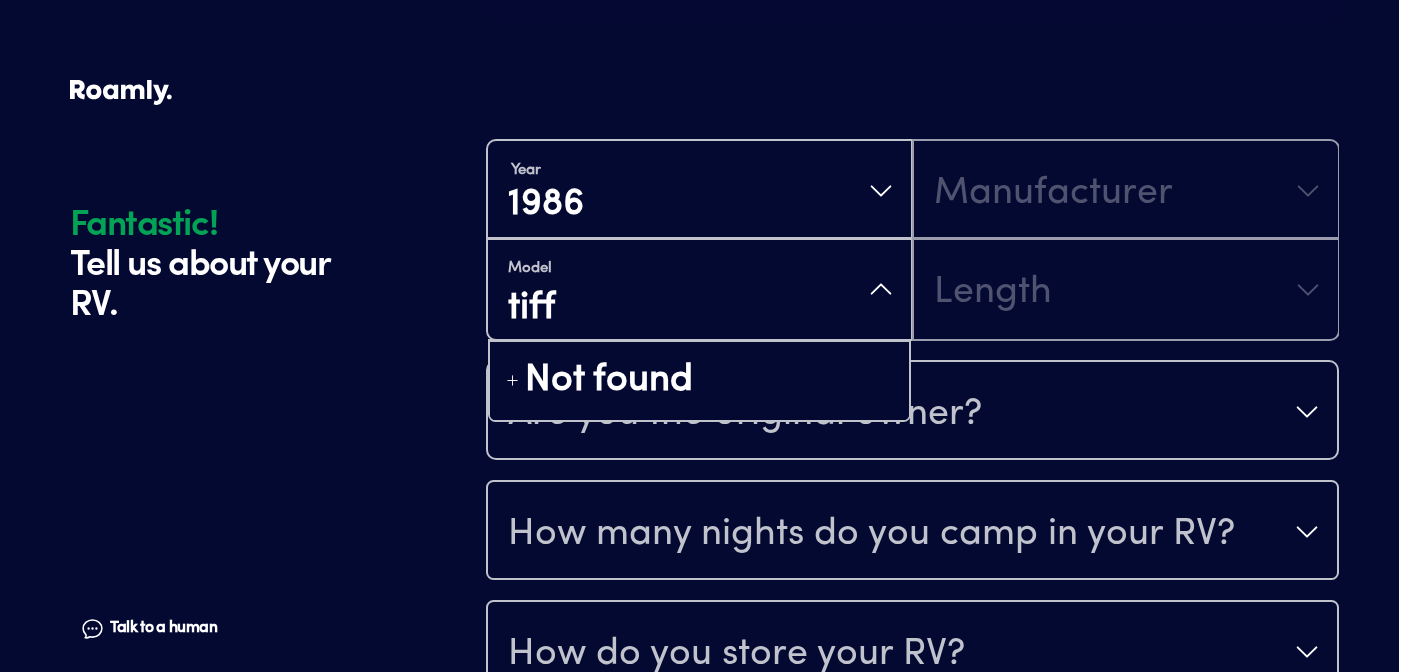 type on "tiffi" 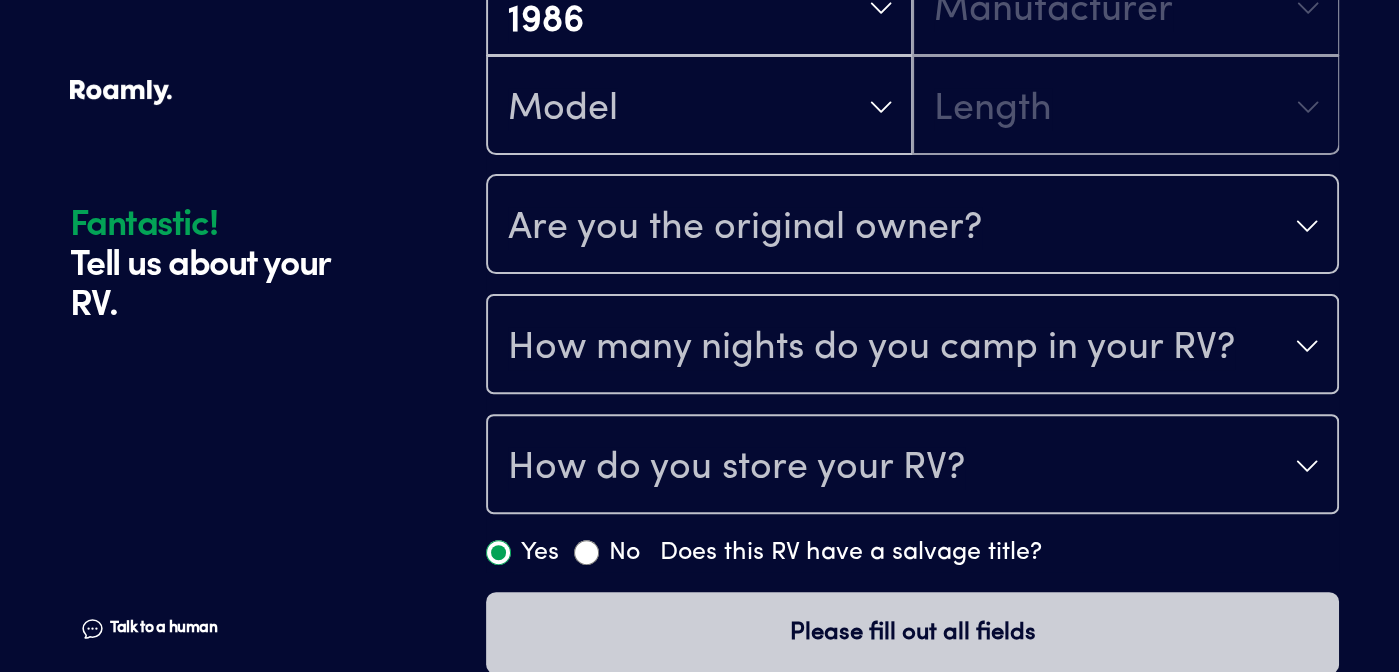 scroll, scrollTop: 604, scrollLeft: 0, axis: vertical 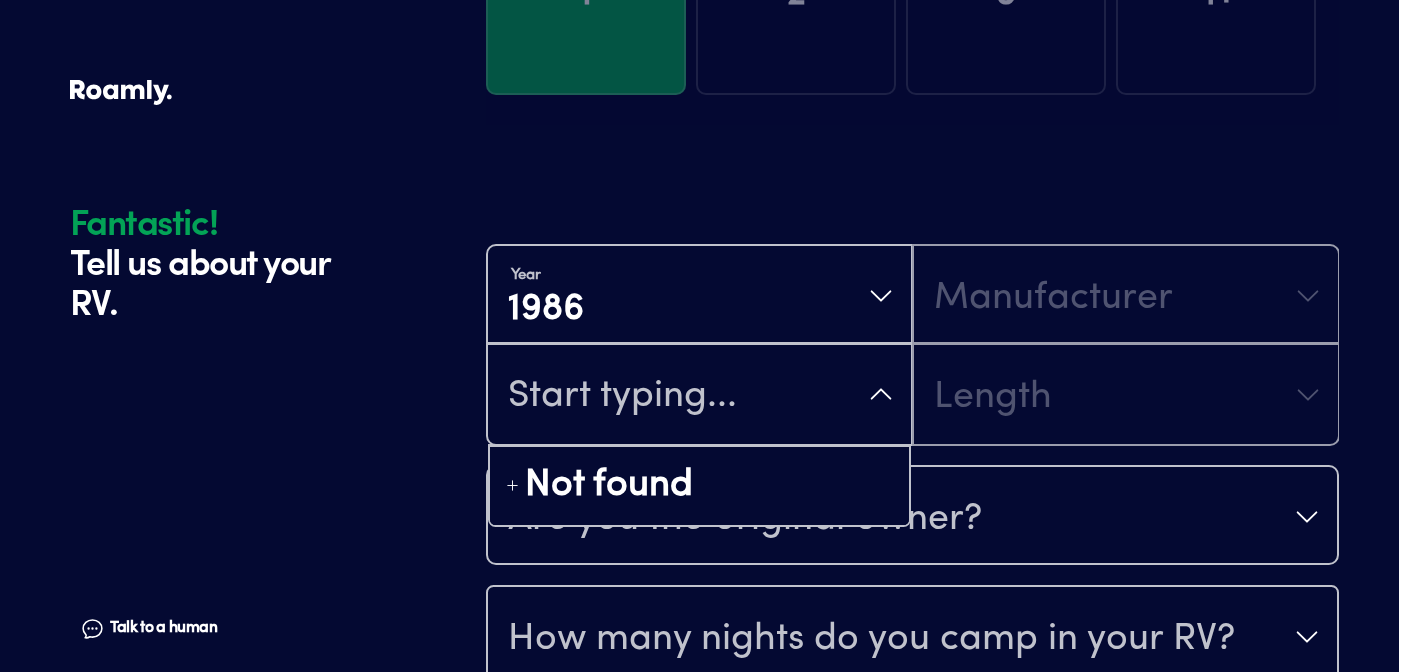 click at bounding box center (699, 396) 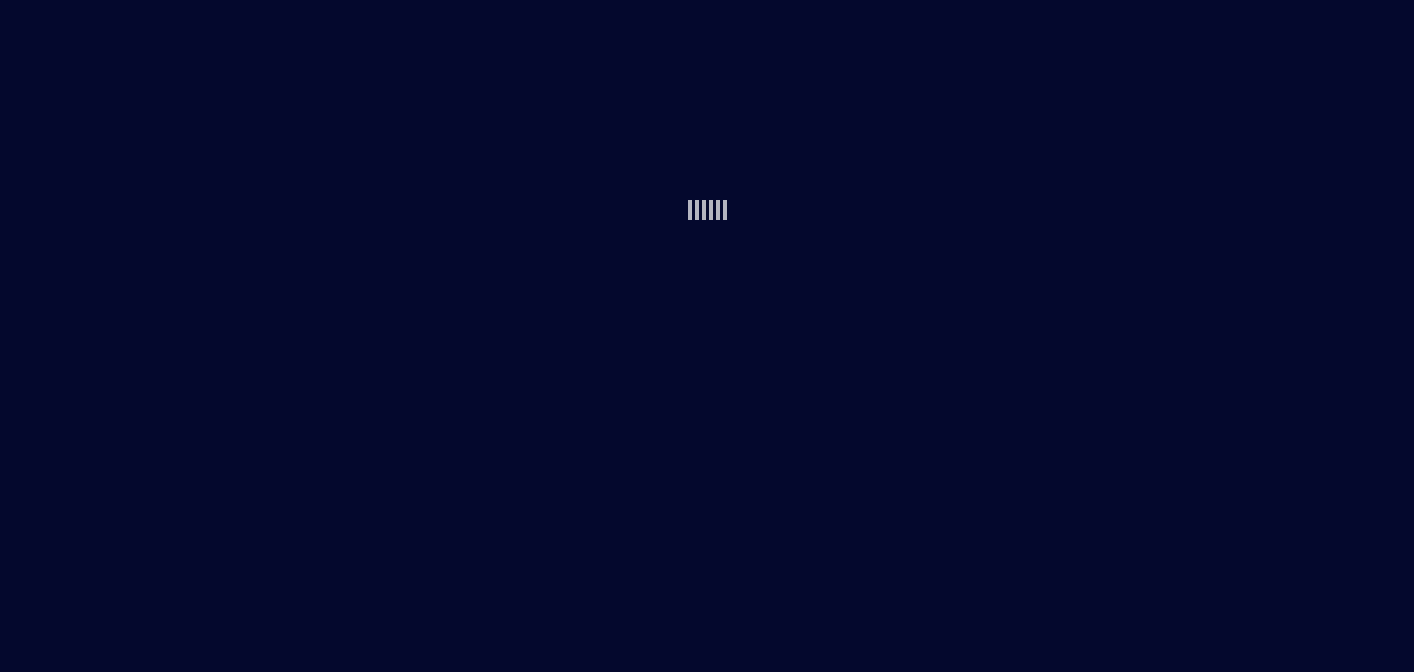 scroll, scrollTop: 0, scrollLeft: 0, axis: both 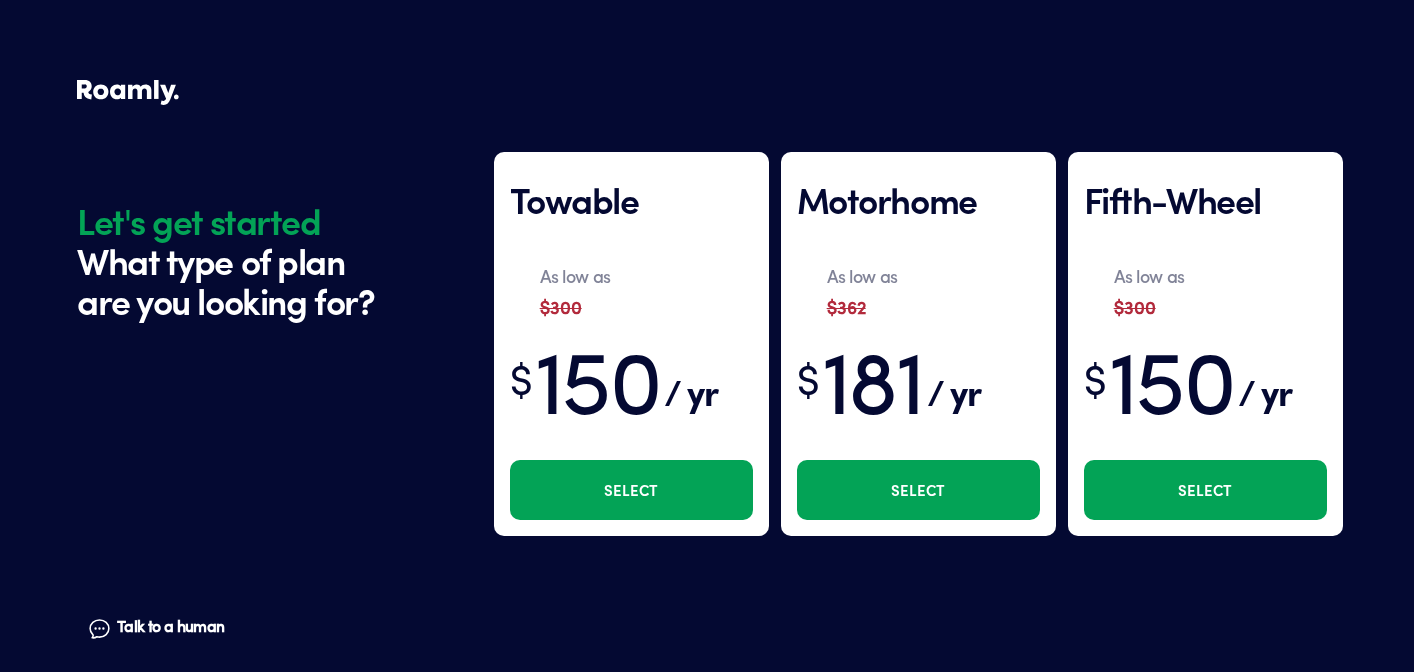 click on "Select" at bounding box center (918, 490) 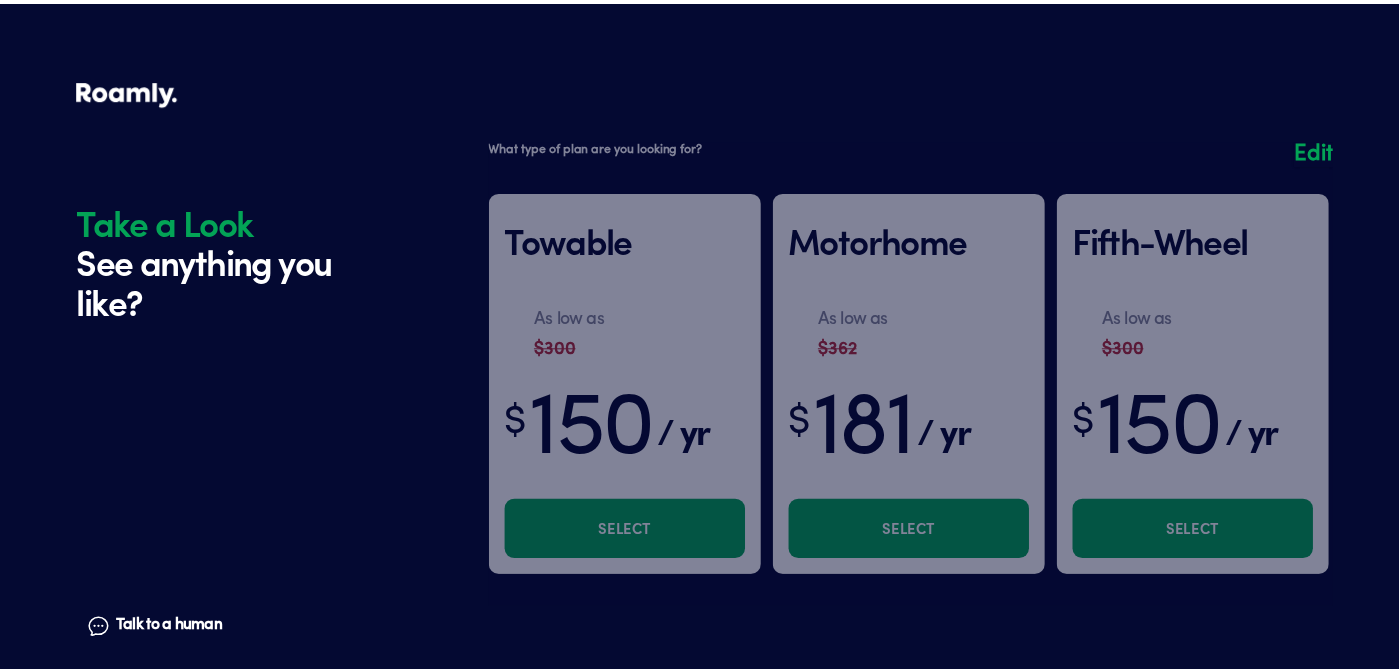 scroll, scrollTop: 589, scrollLeft: 0, axis: vertical 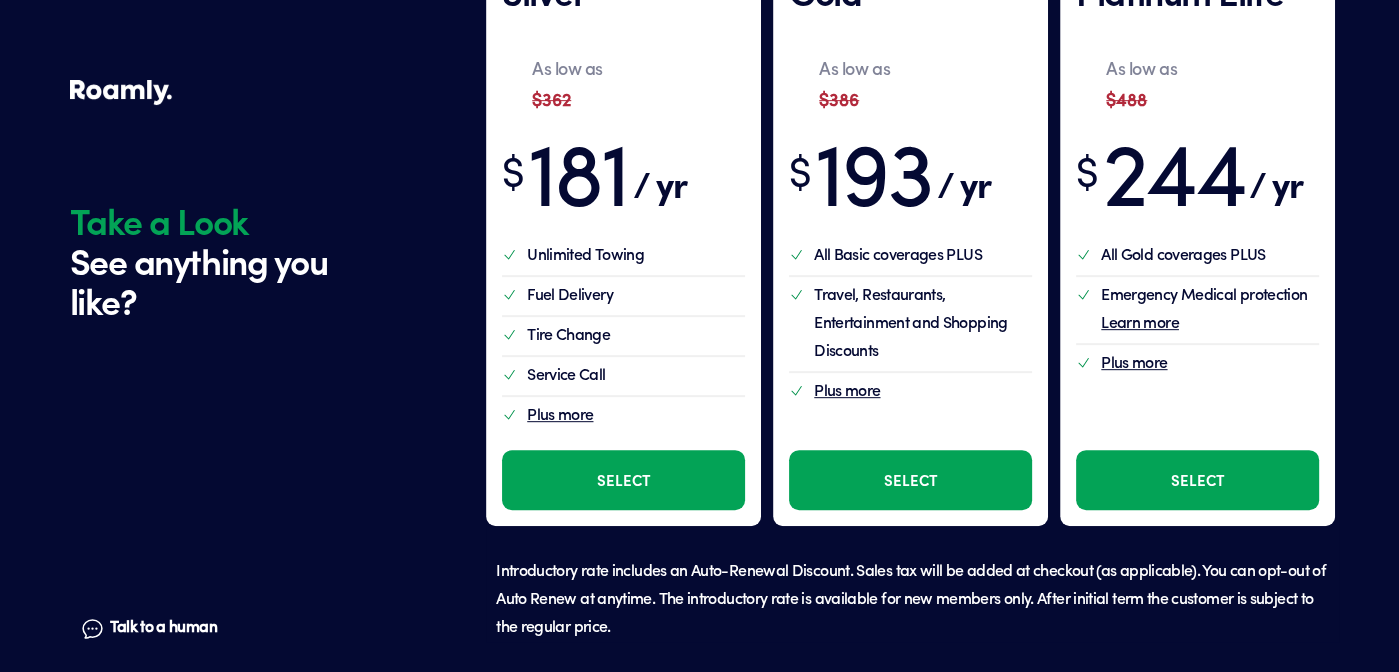 click on "Plus more" at bounding box center (560, 416) 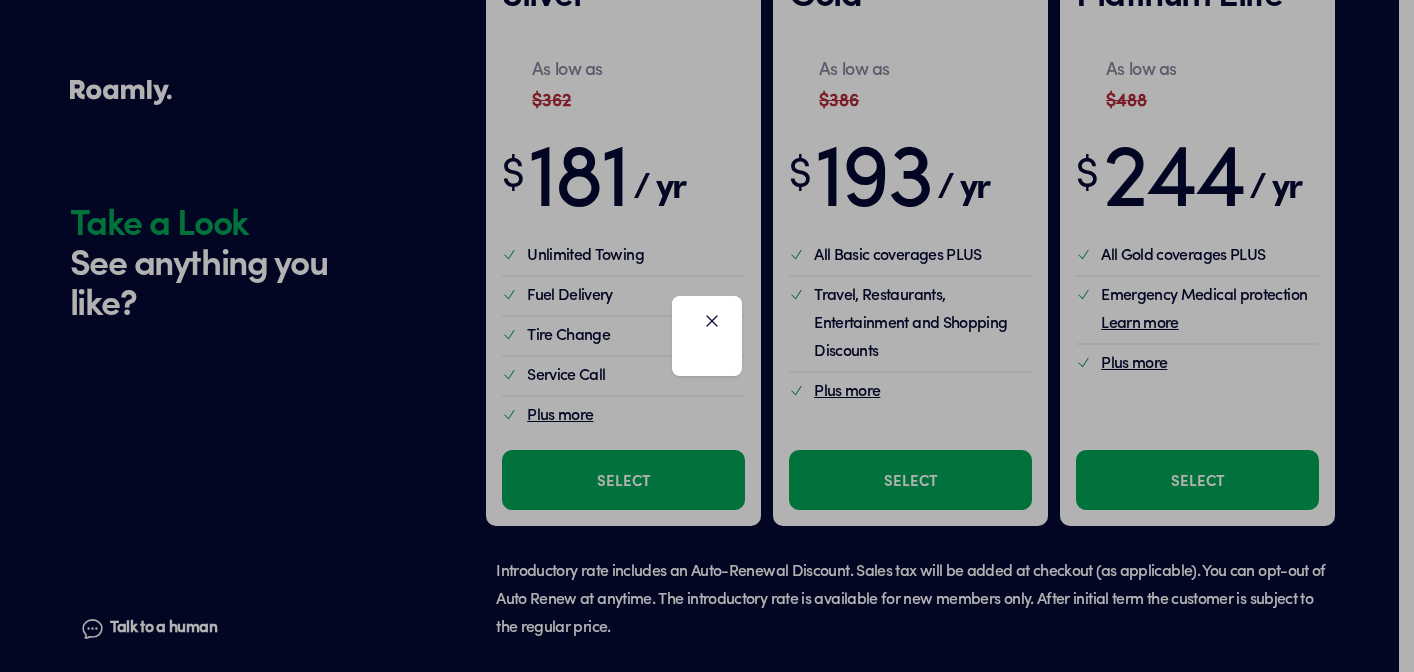 click 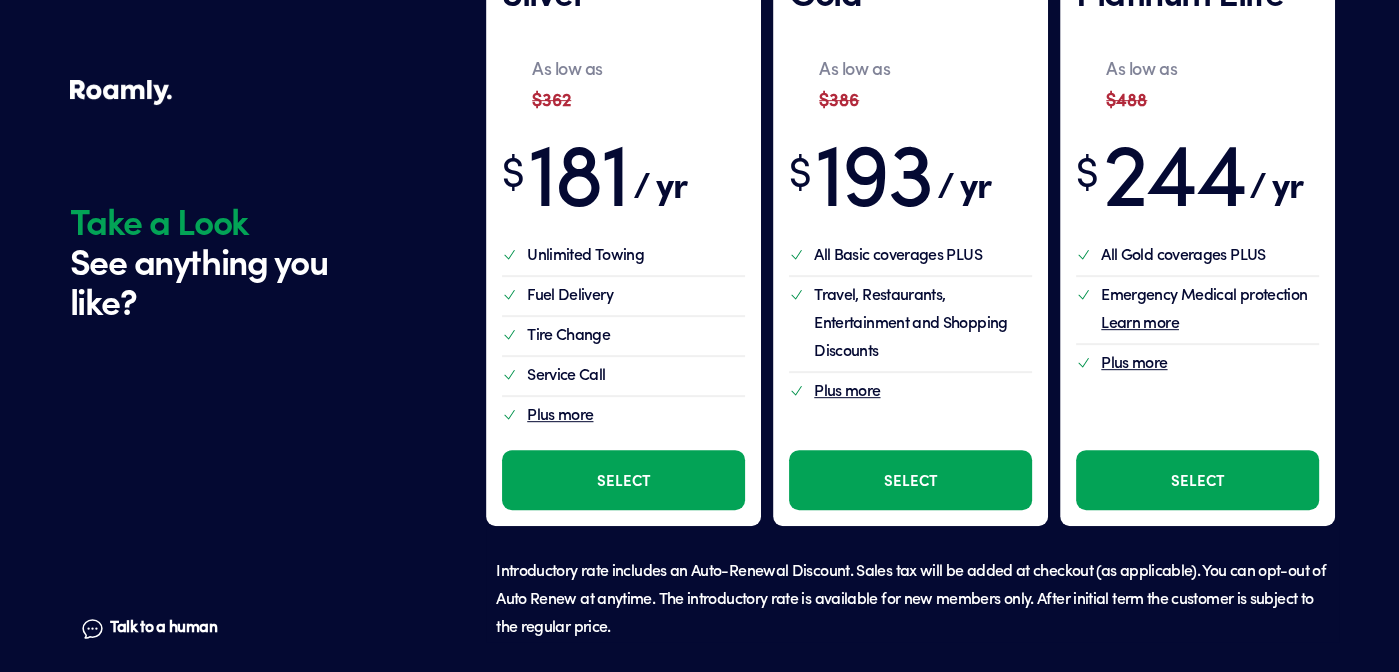 scroll, scrollTop: 798, scrollLeft: 0, axis: vertical 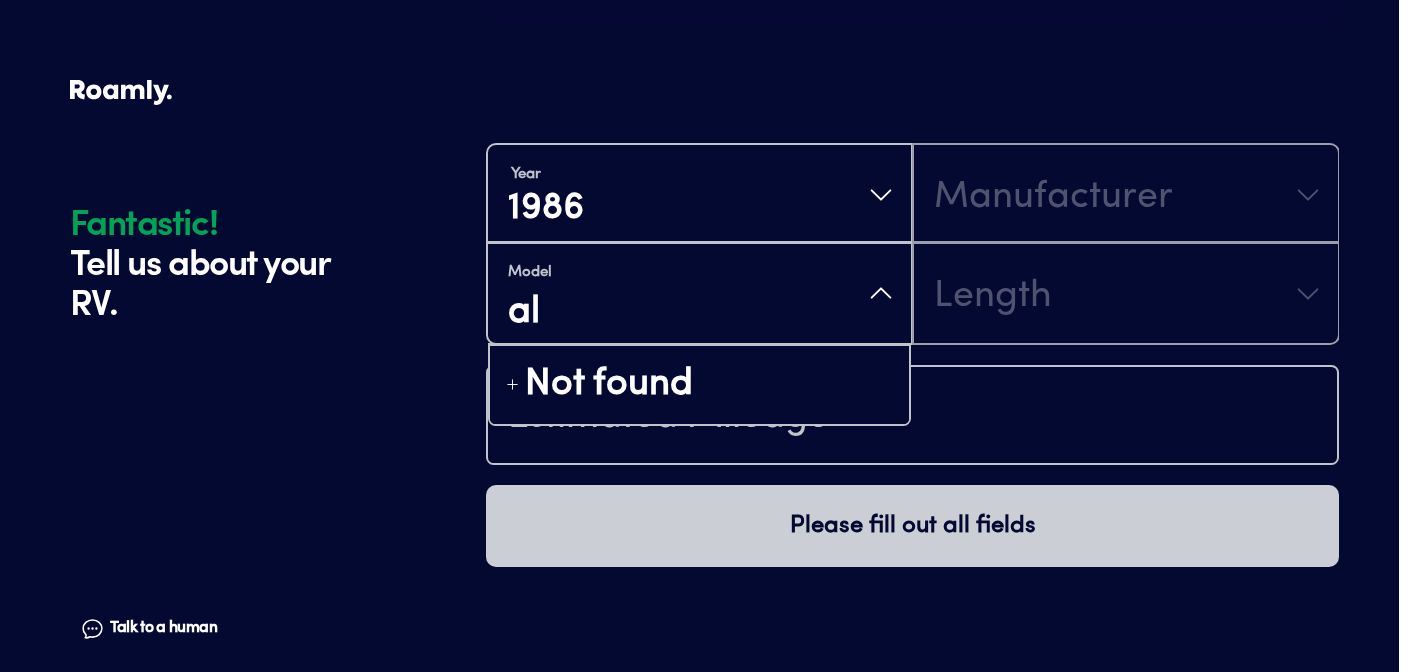 type on "all" 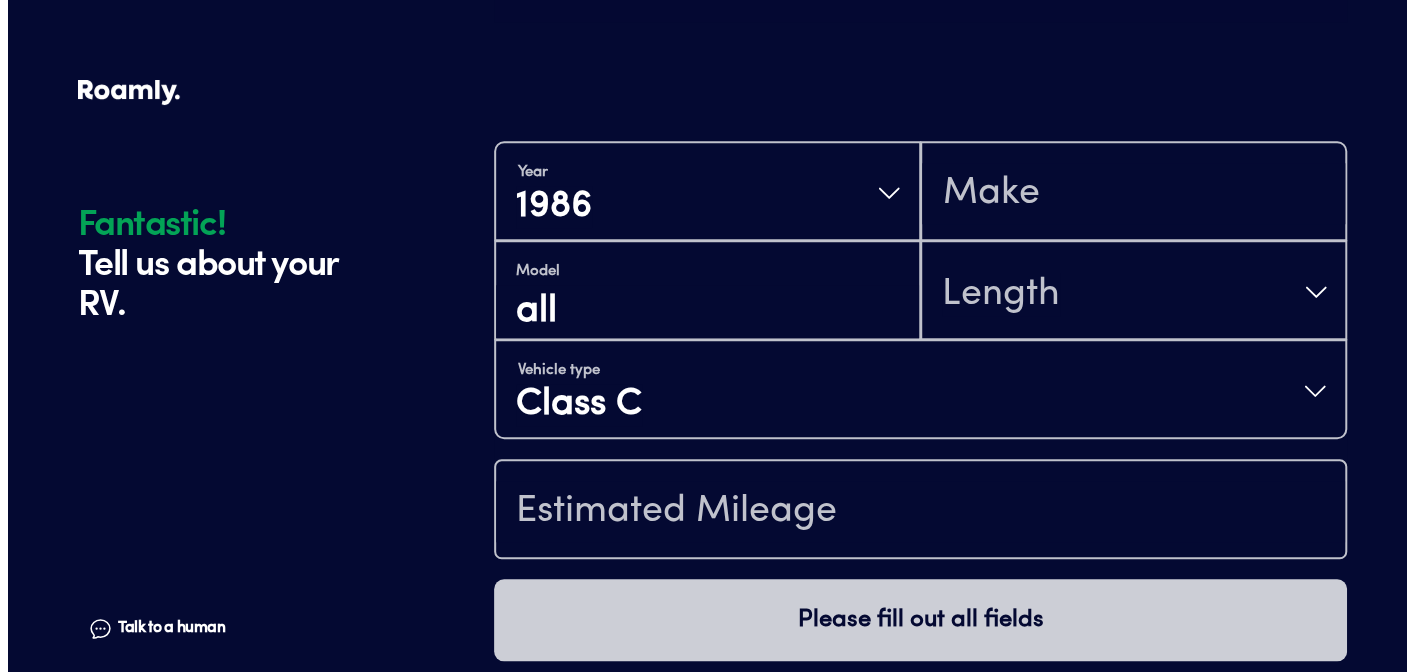 scroll, scrollTop: 2, scrollLeft: 0, axis: vertical 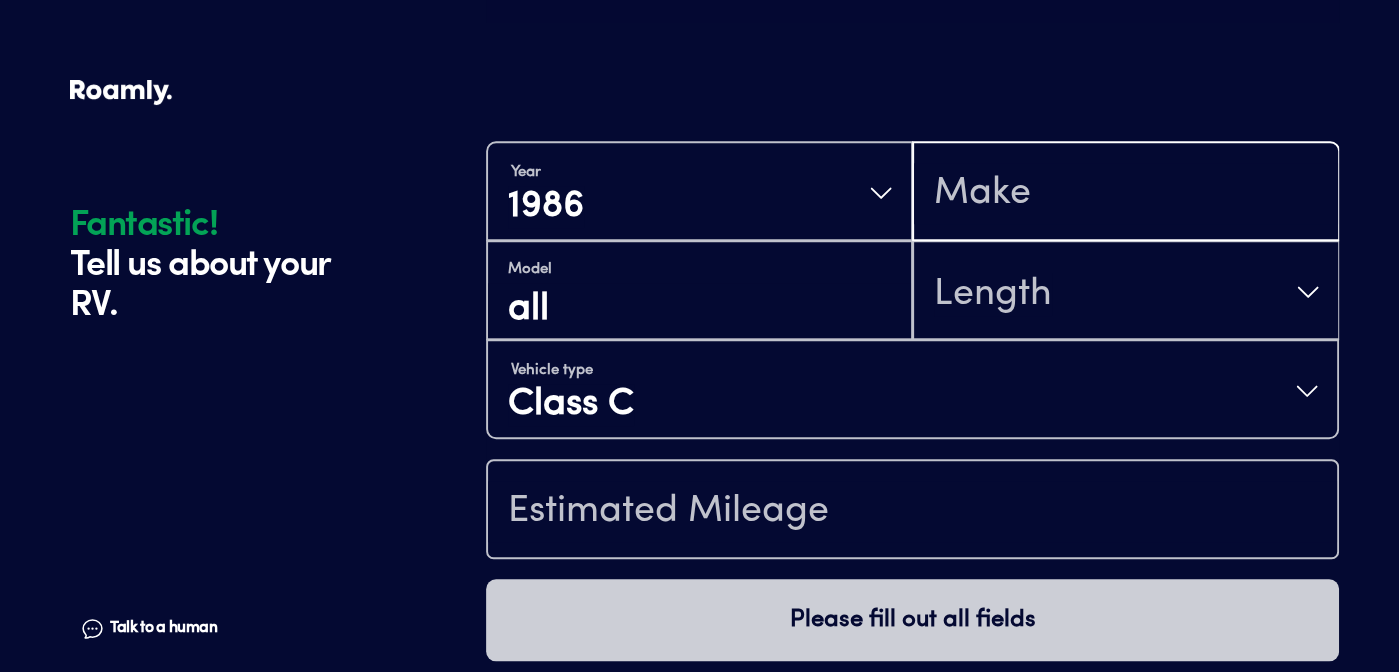 click at bounding box center (1125, 193) 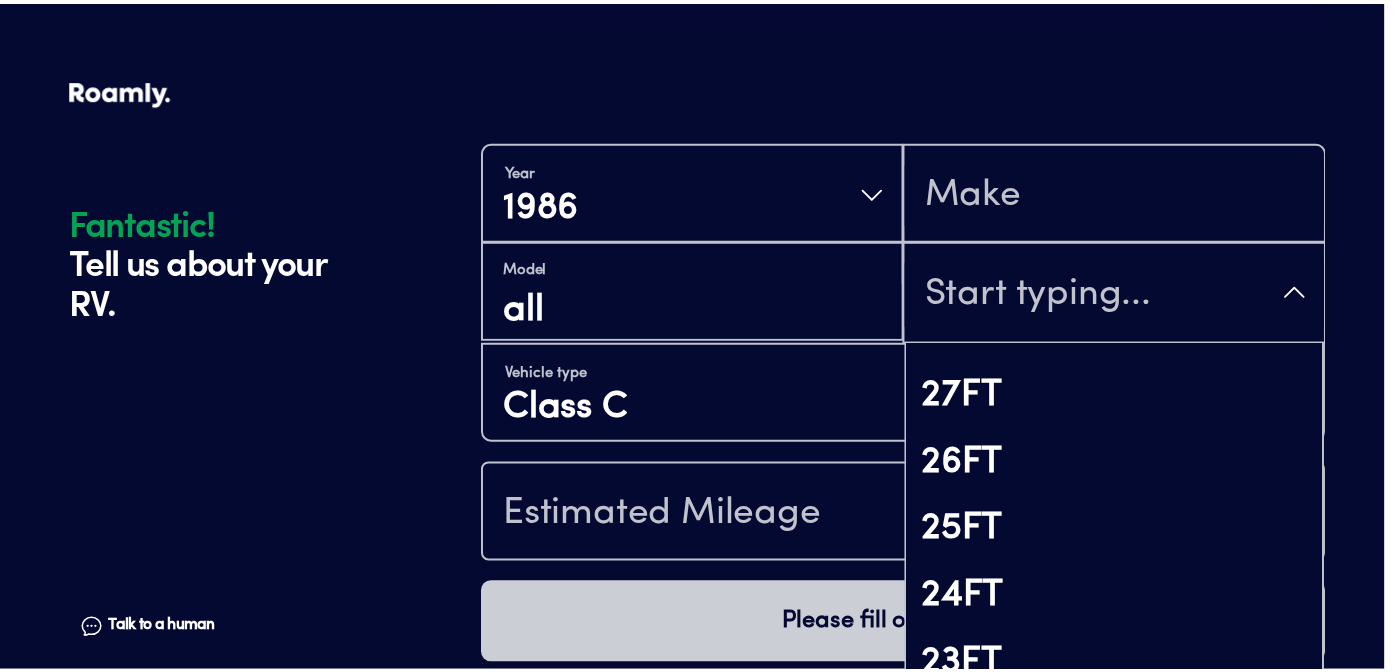 scroll, scrollTop: 1204, scrollLeft: 0, axis: vertical 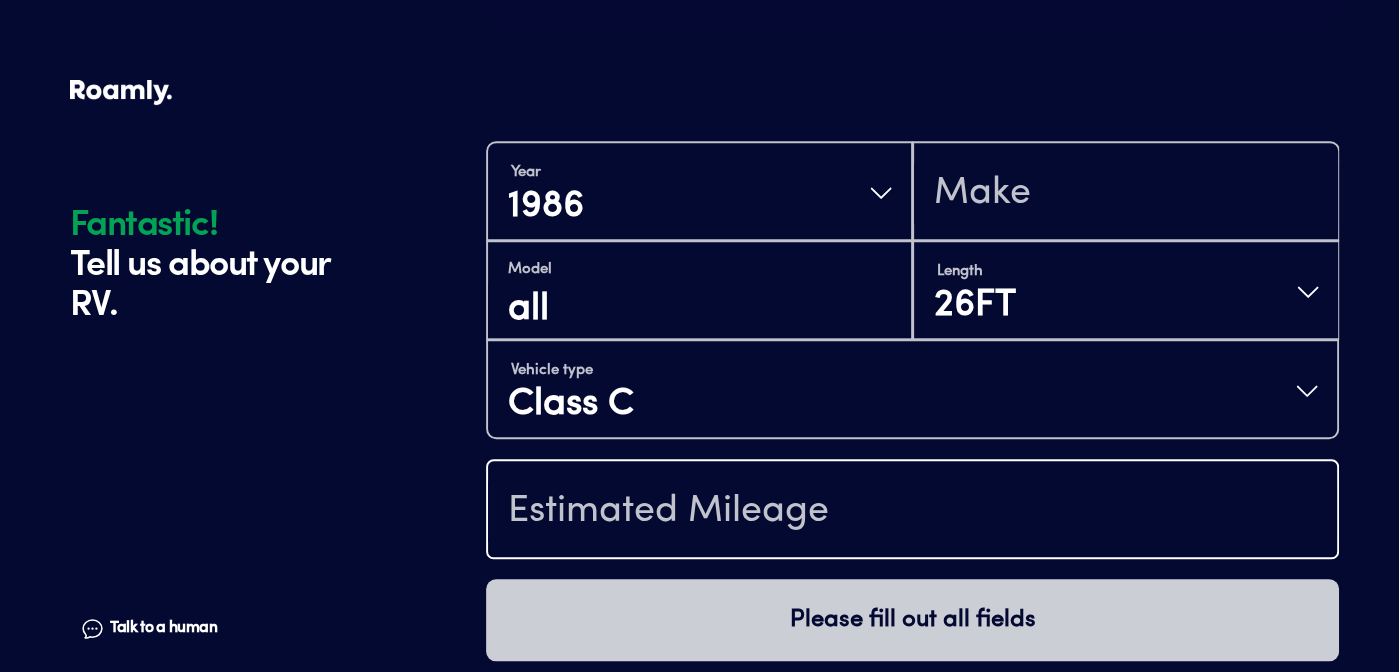 click at bounding box center (912, 511) 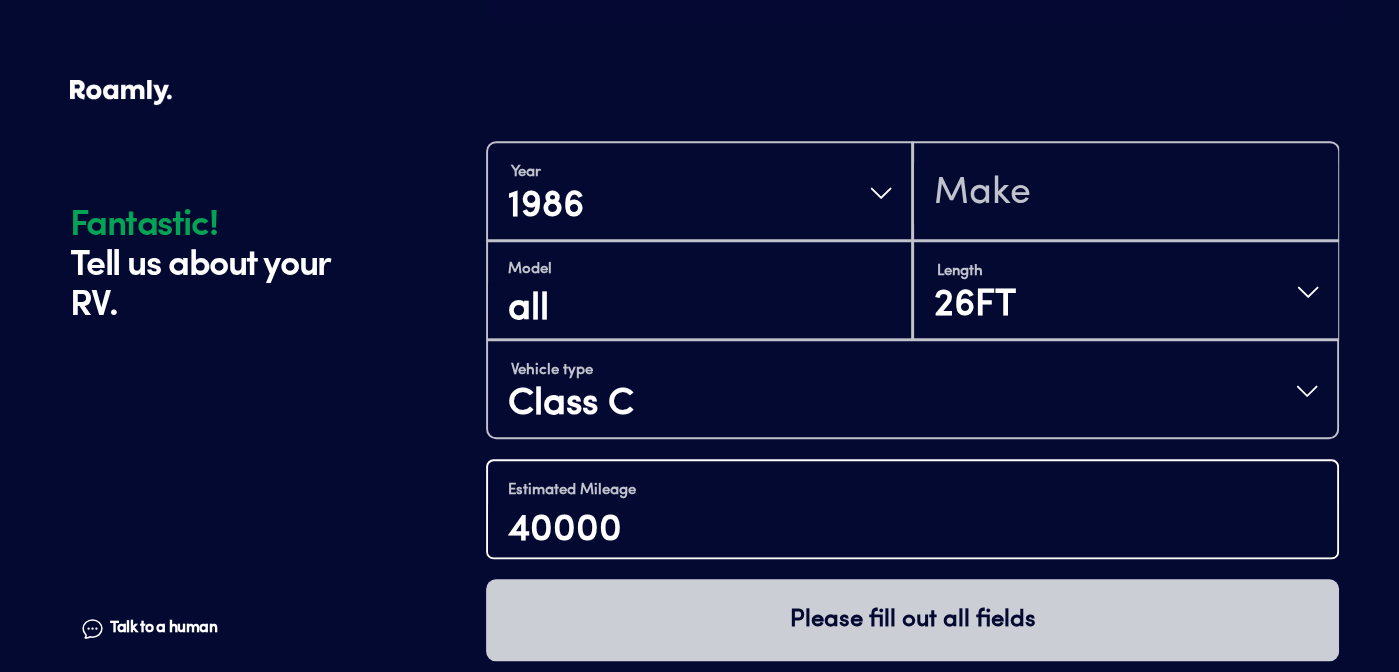 scroll, scrollTop: 1498, scrollLeft: 0, axis: vertical 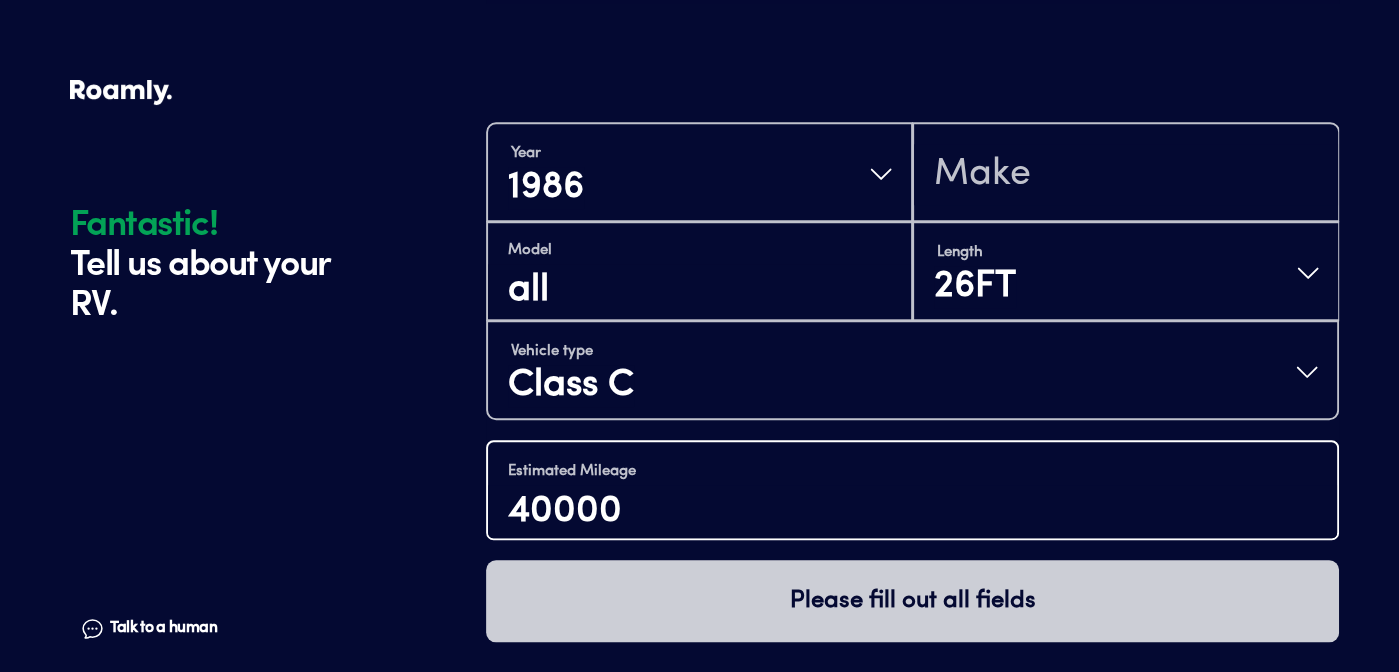 type on "40000" 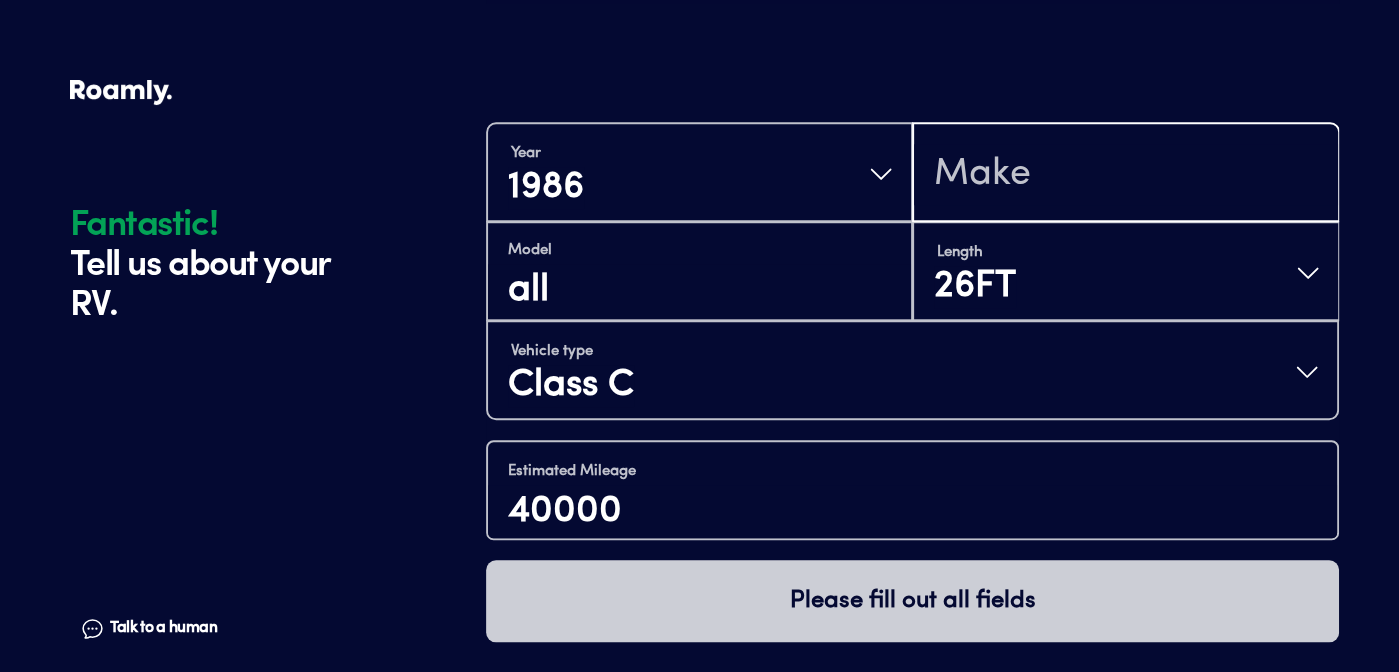 click at bounding box center (1125, 174) 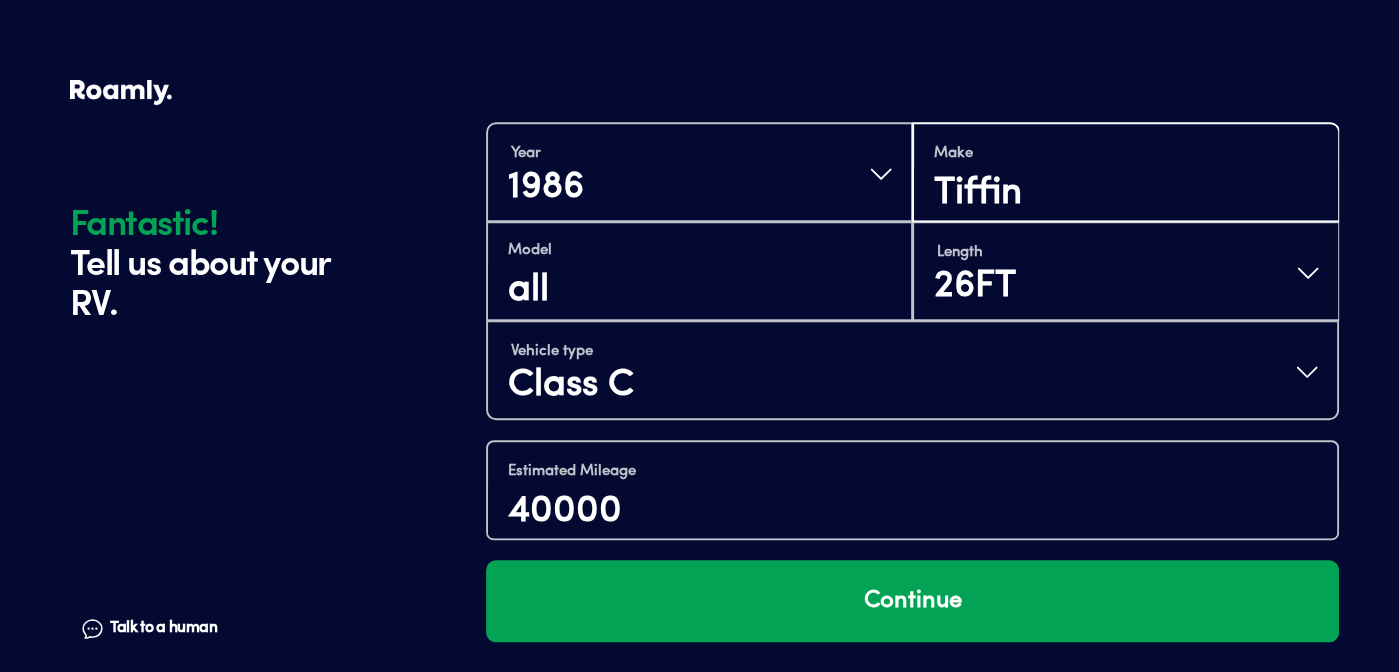 type on "Tiffin" 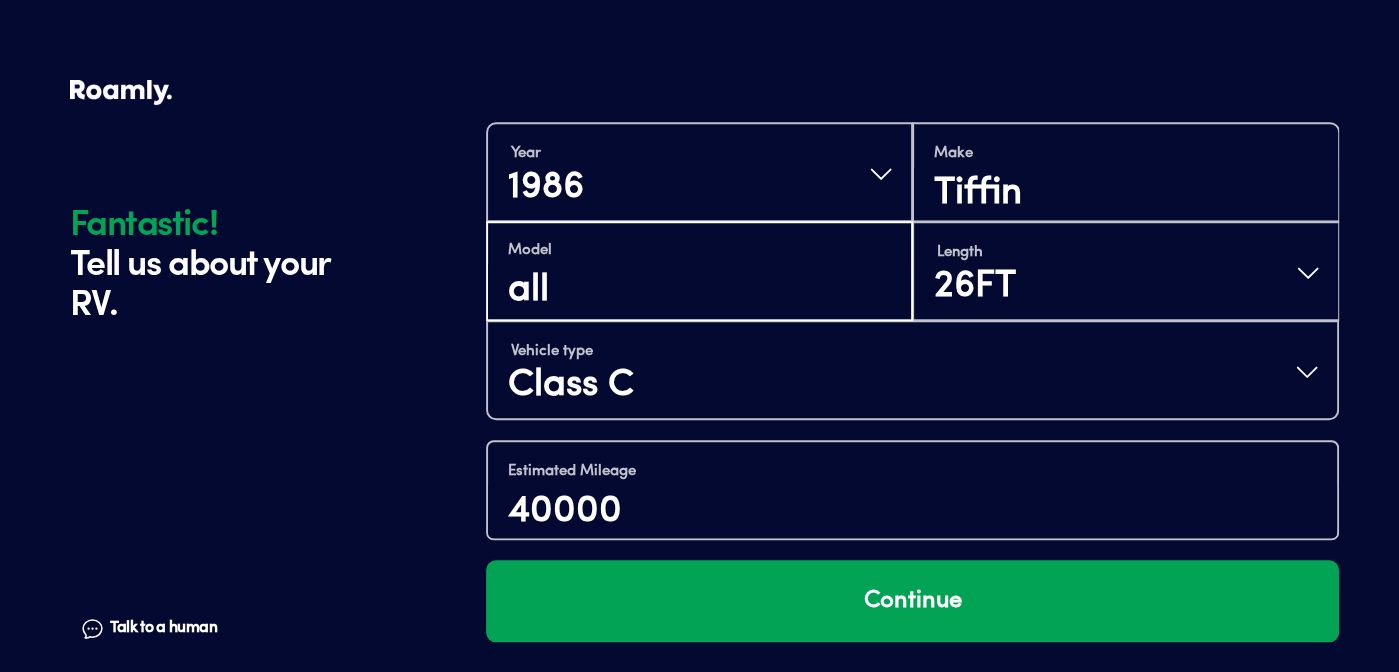 click on "all" at bounding box center [699, 291] 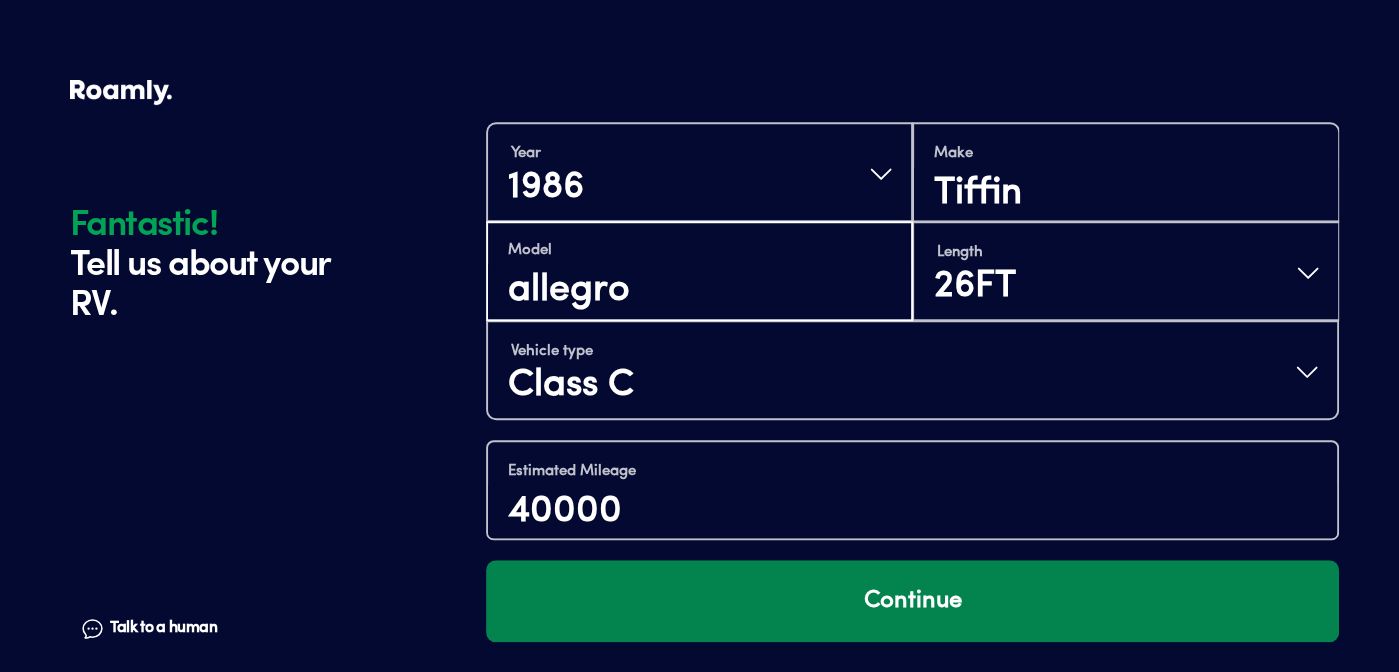 type on "allegro" 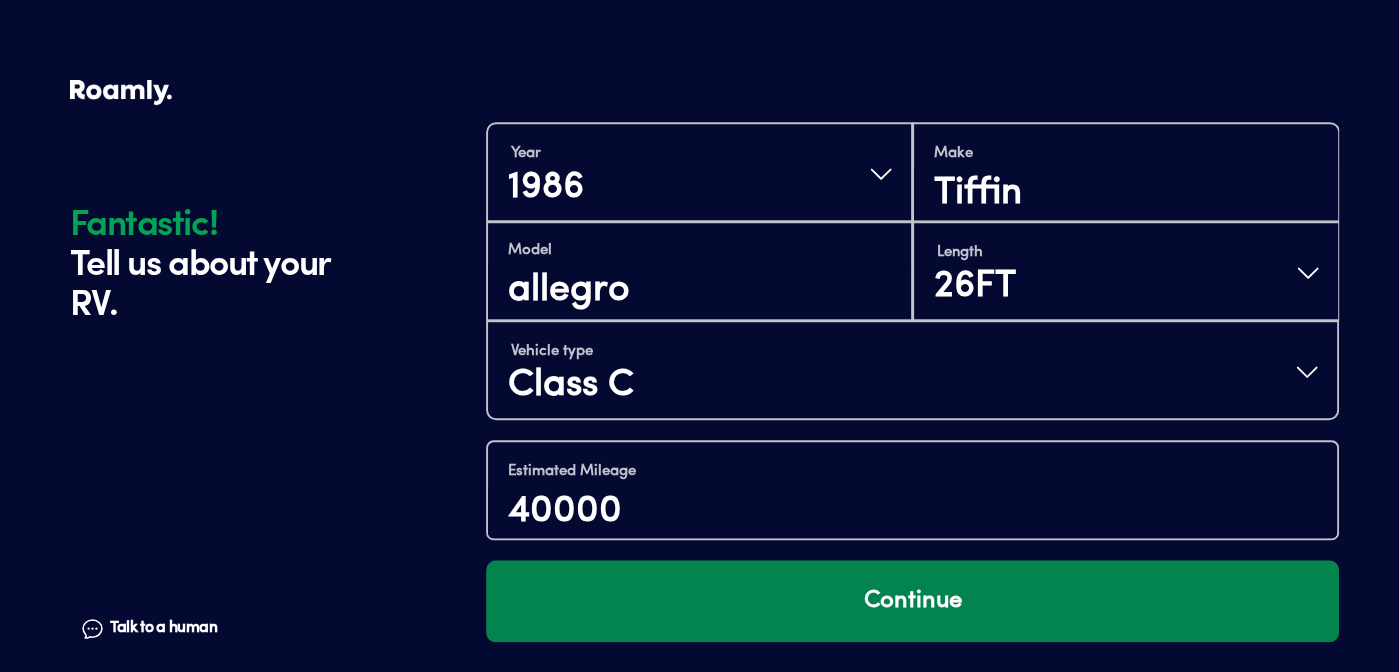click on "Continue" at bounding box center (912, 601) 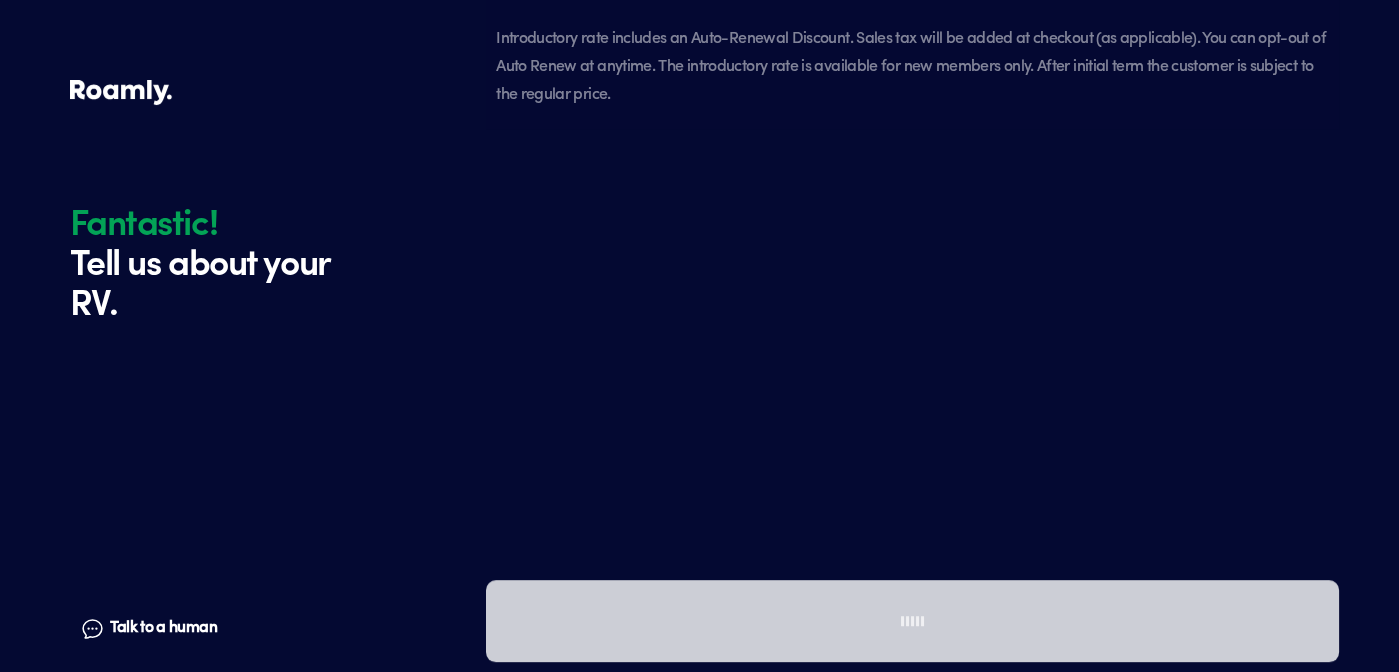 scroll, scrollTop: 1488, scrollLeft: 0, axis: vertical 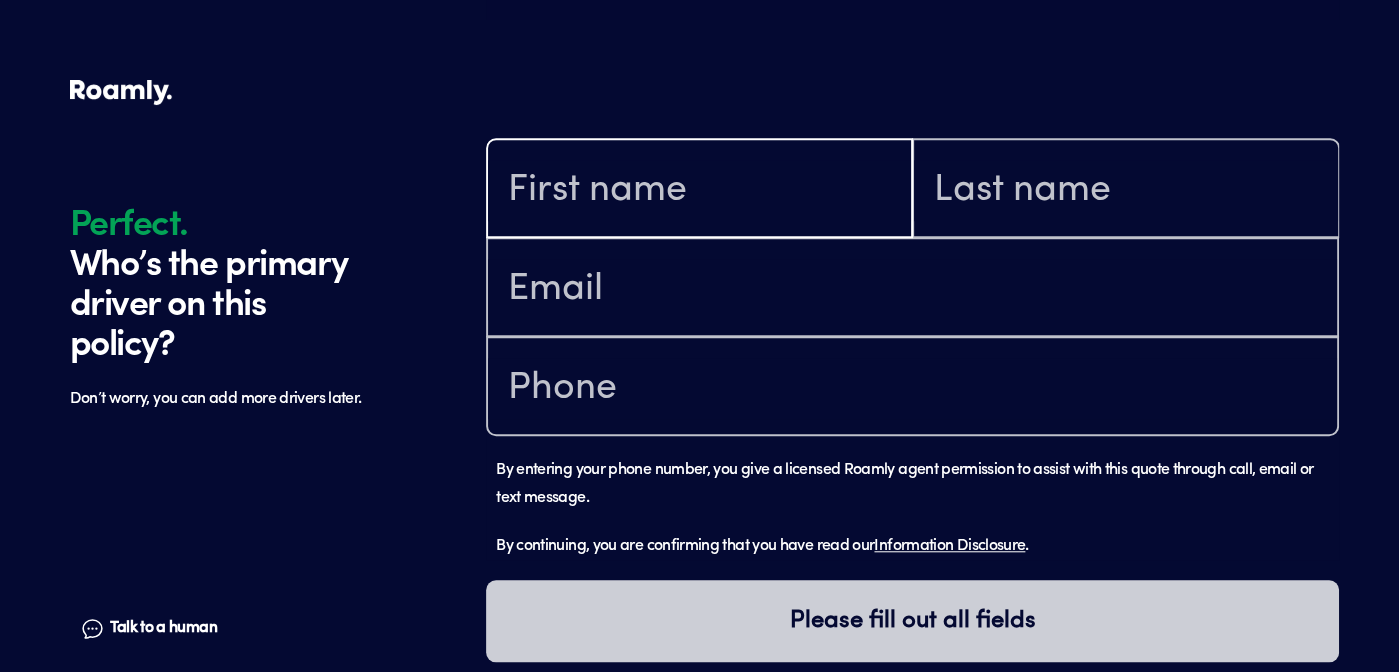 click at bounding box center (699, 190) 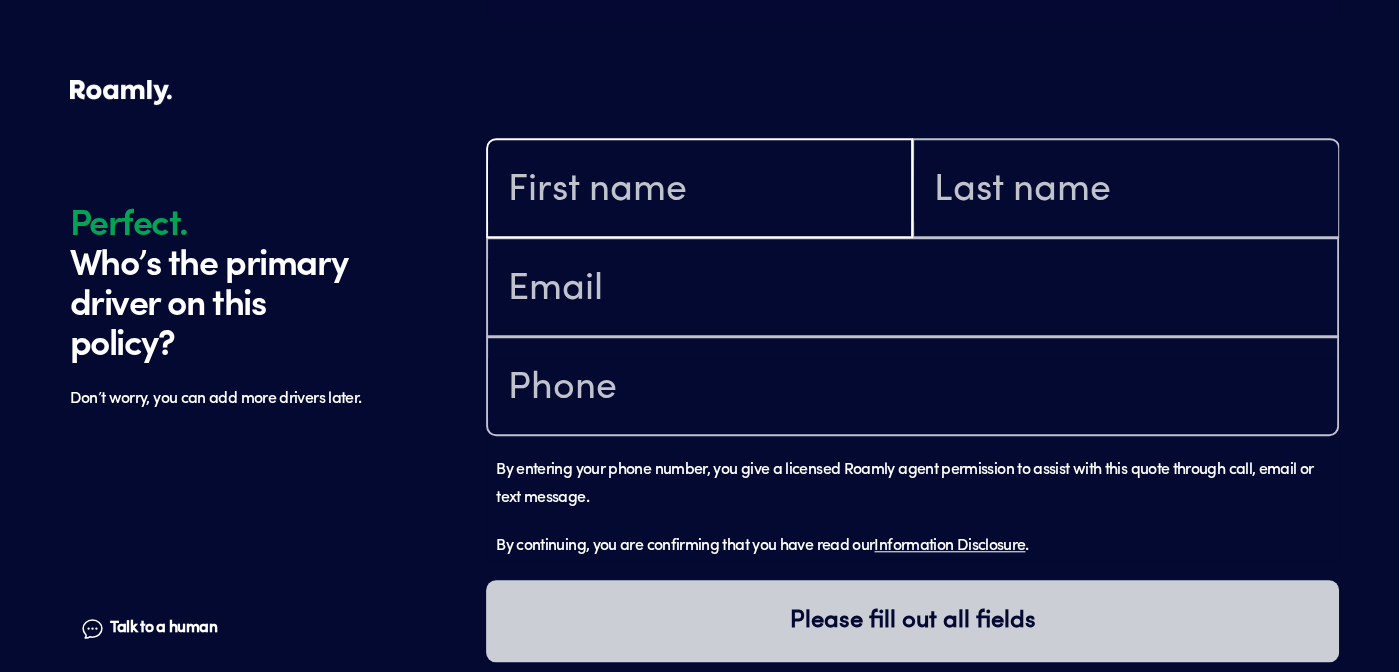 type on "[PERSON_NAME]" 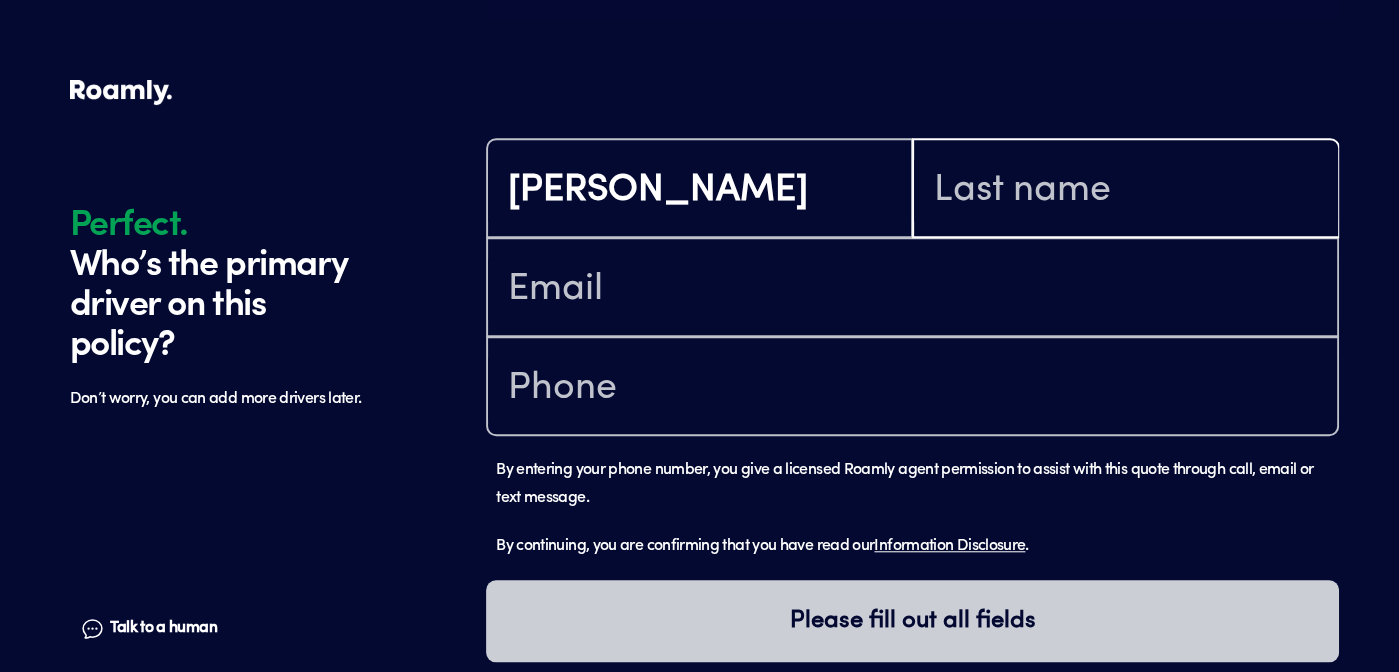 type on "Brown" 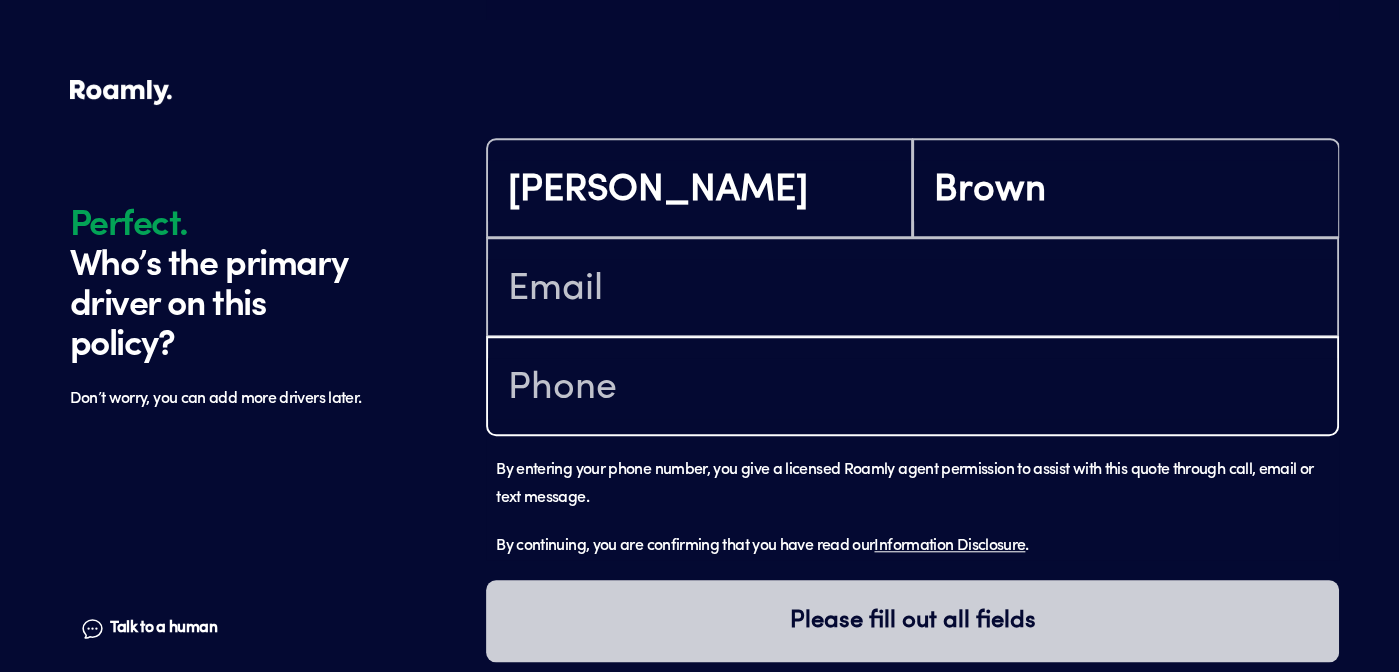 type on "[PHONE_NUMBER]" 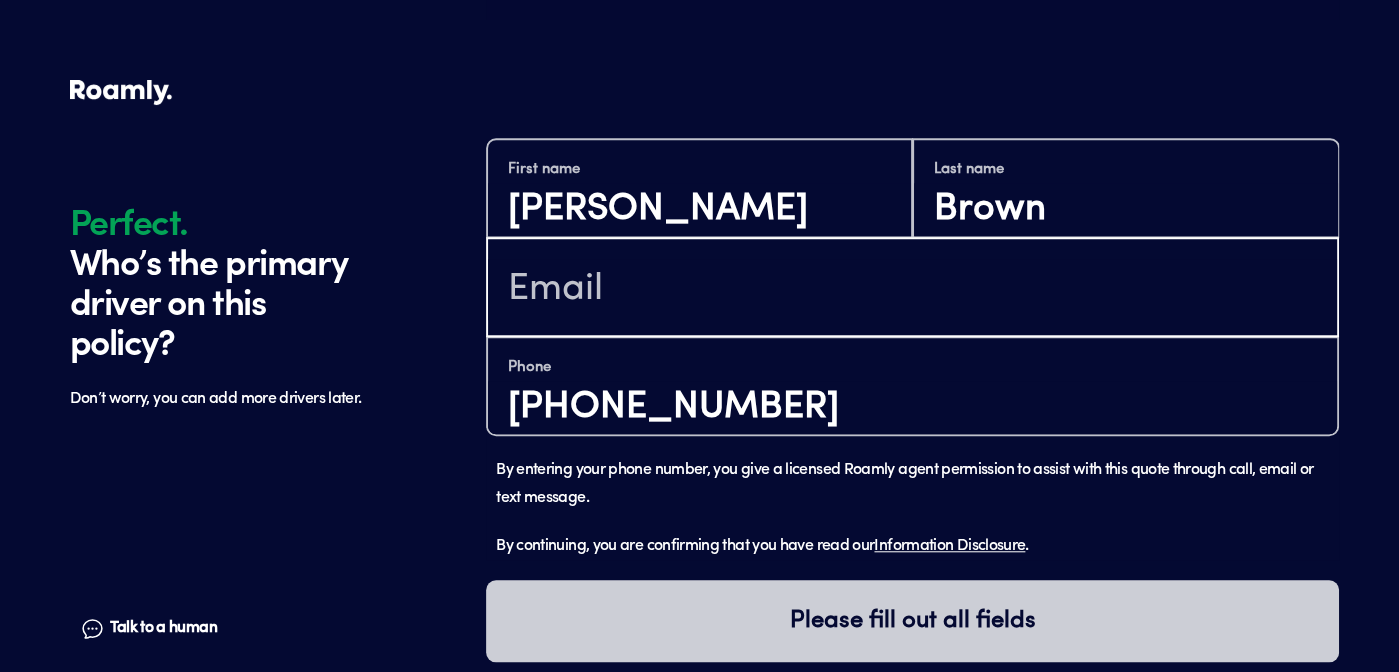 click at bounding box center (912, 289) 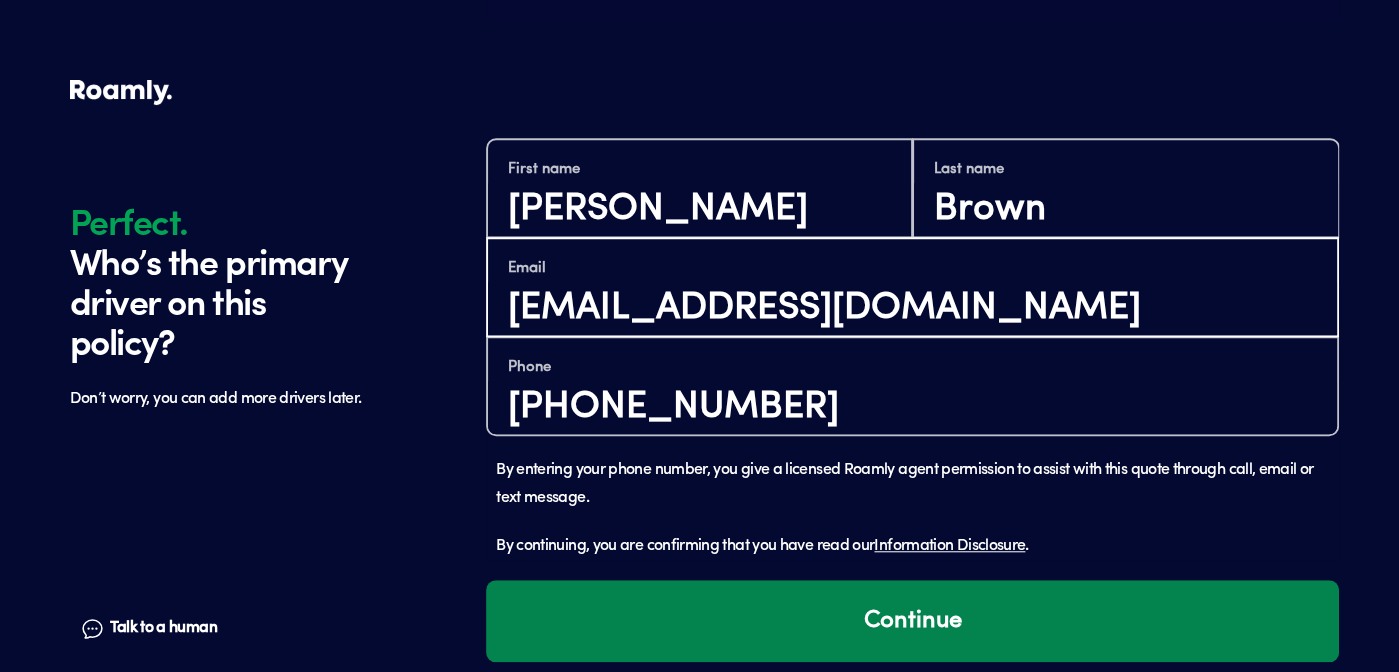 type on "[EMAIL_ADDRESS][DOMAIN_NAME]" 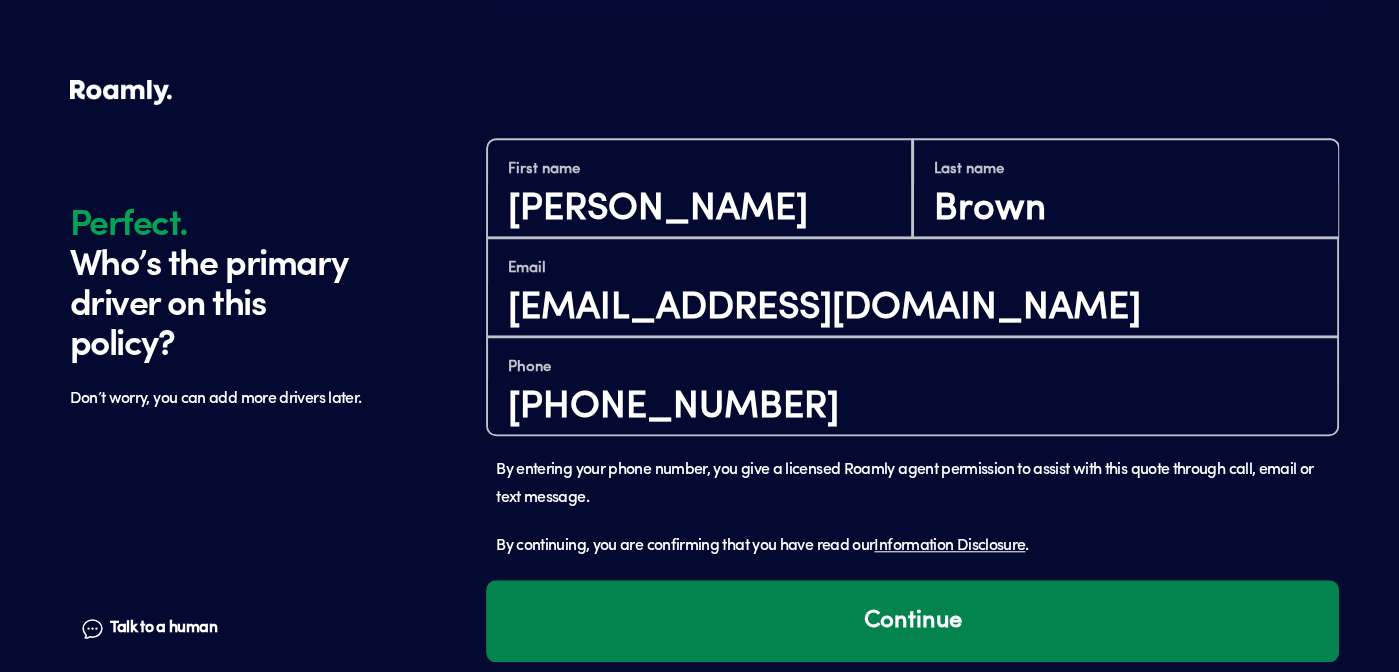 click on "Continue" at bounding box center [912, 621] 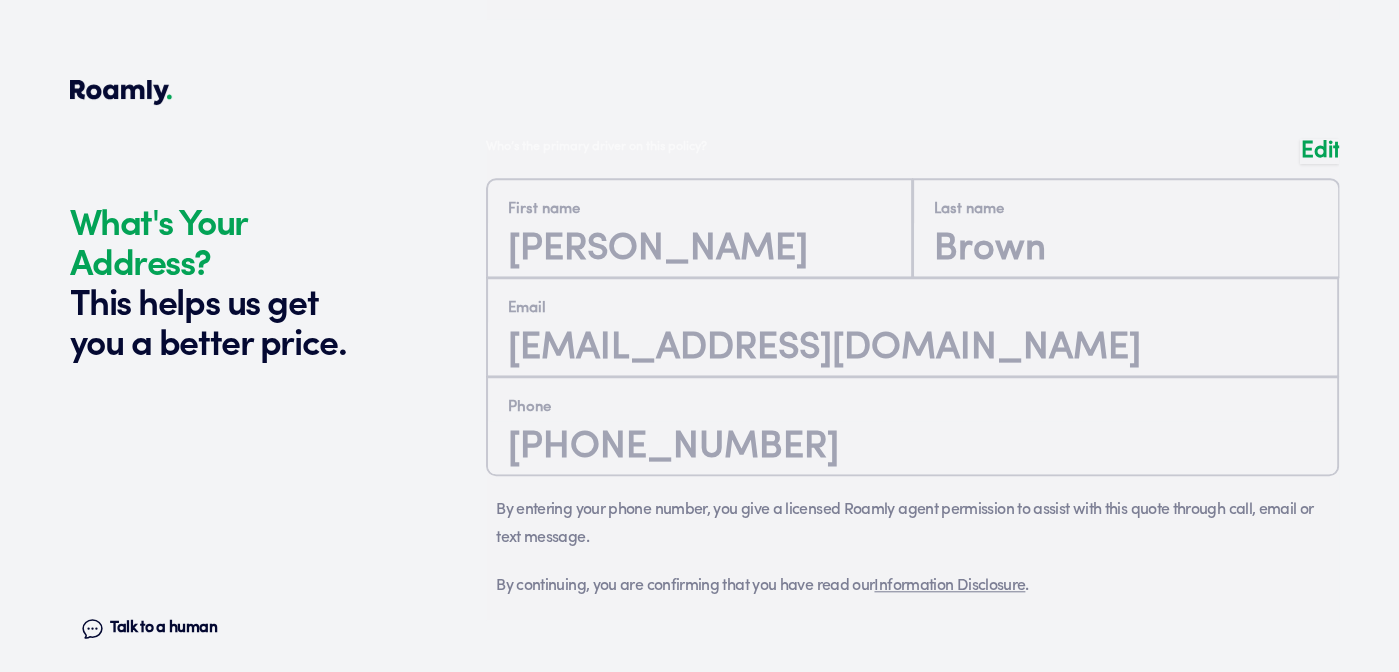 scroll, scrollTop: 2085, scrollLeft: 0, axis: vertical 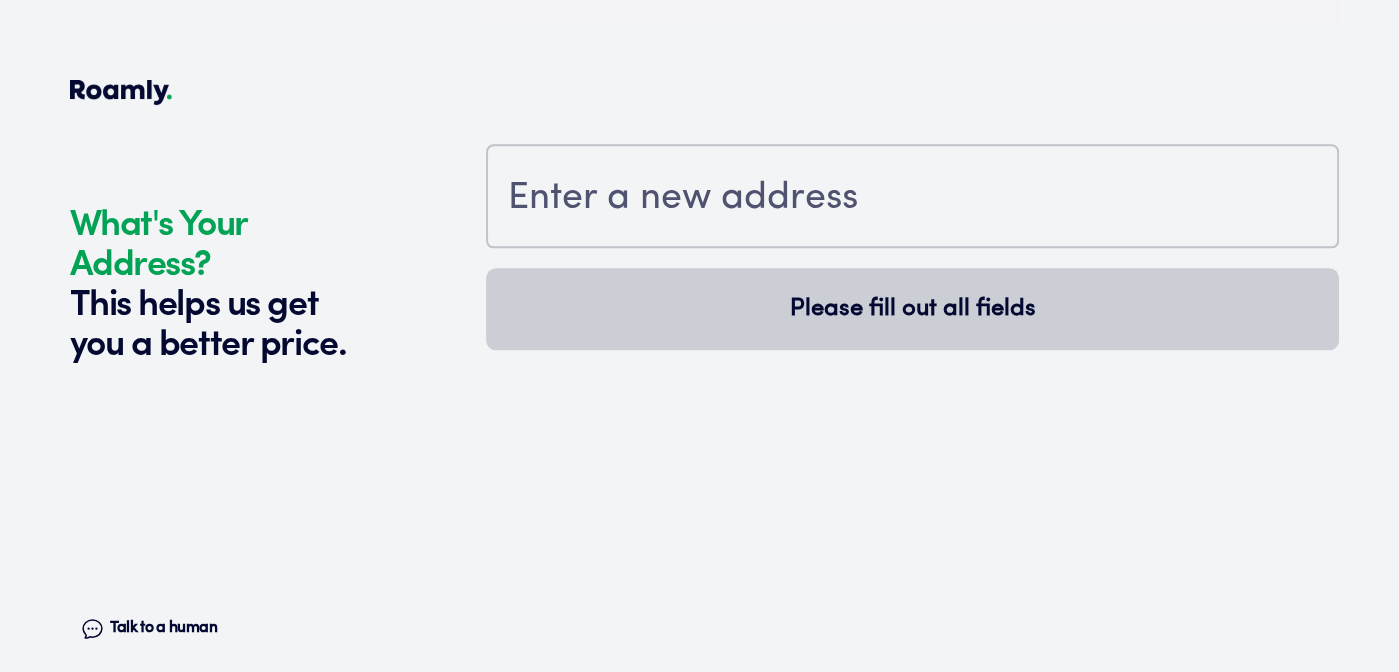 click at bounding box center [912, 198] 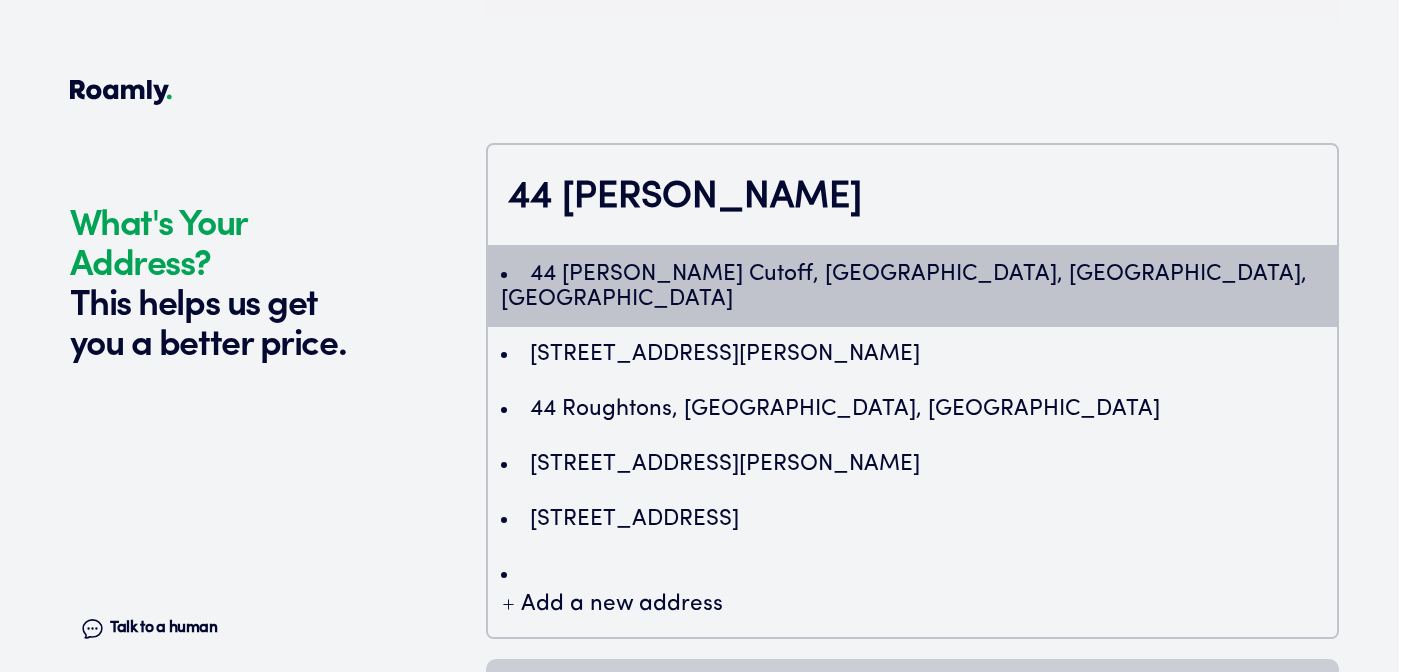 type on "ChIJo9s7E0aFi4gR8DRMuGq009o" 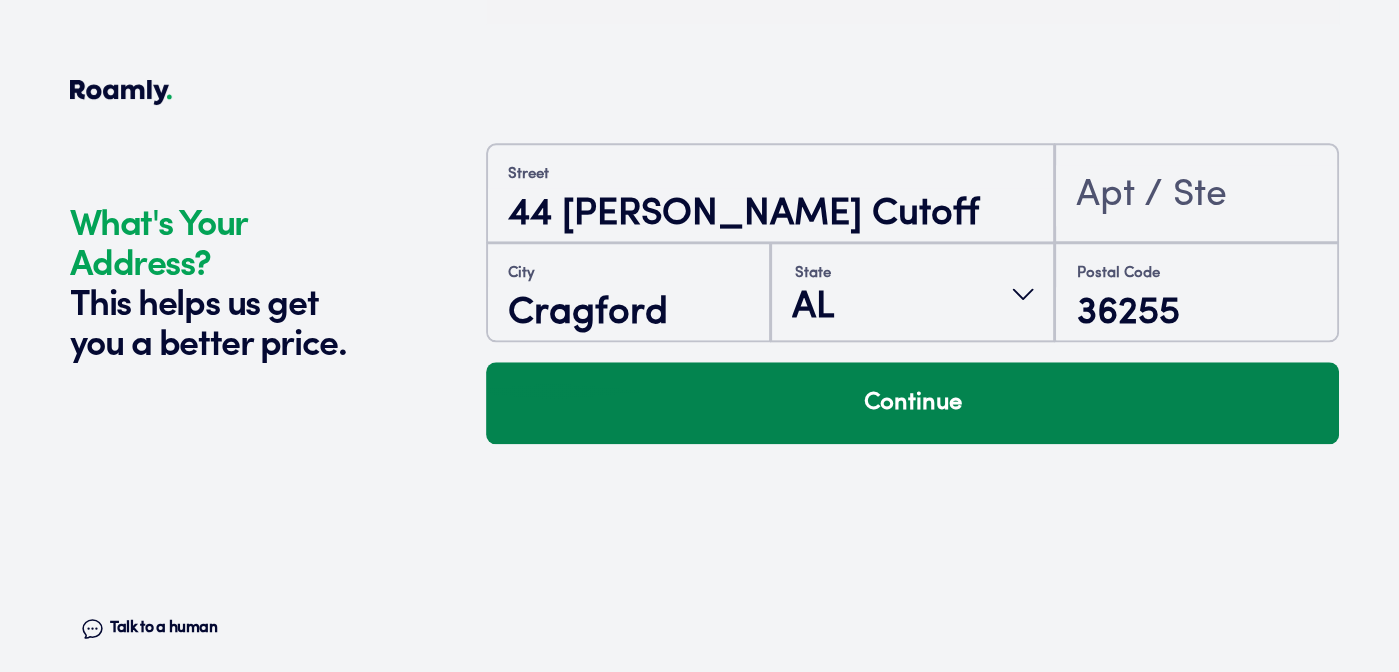 click on "Continue" at bounding box center [912, 403] 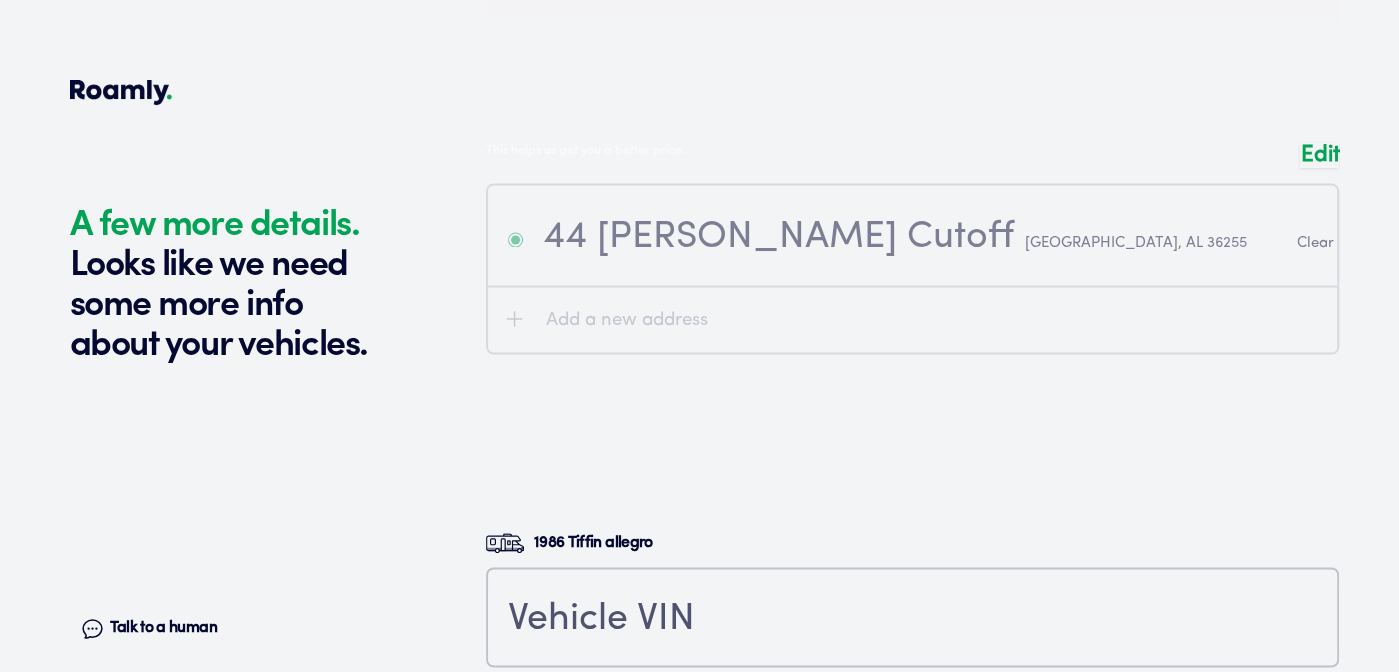 scroll, scrollTop: 2456, scrollLeft: 0, axis: vertical 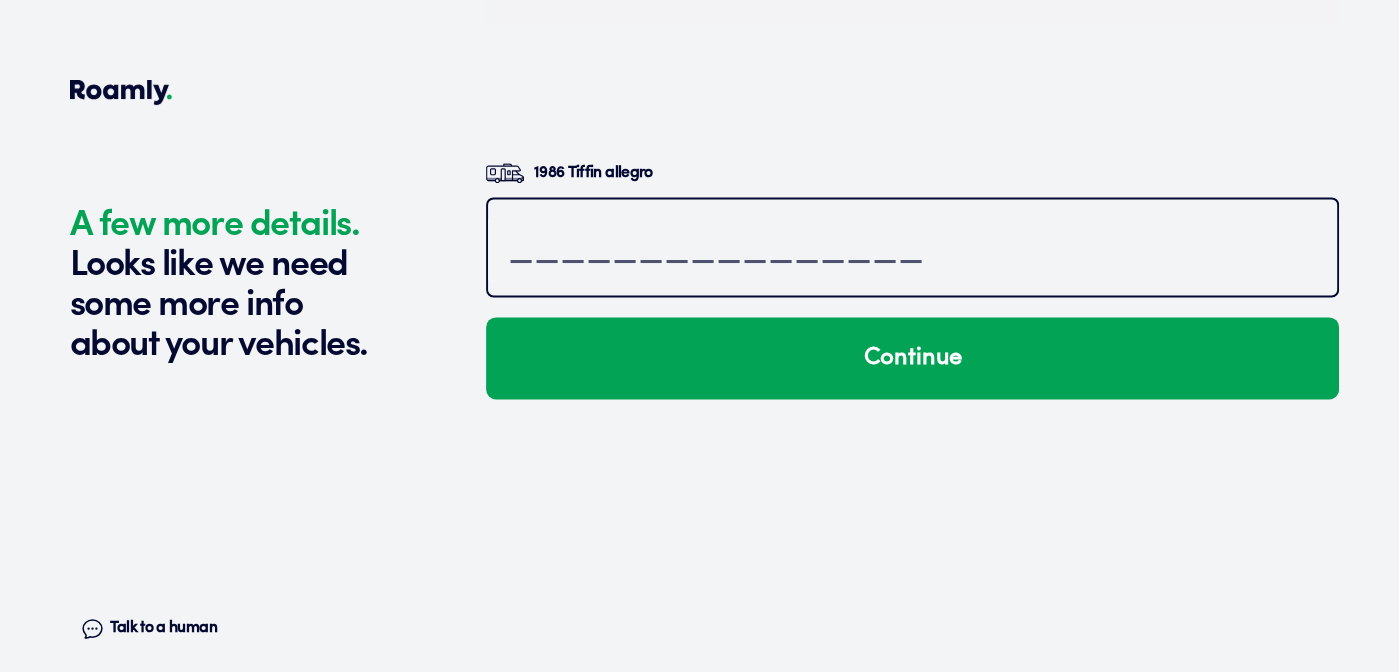 click at bounding box center (912, 249) 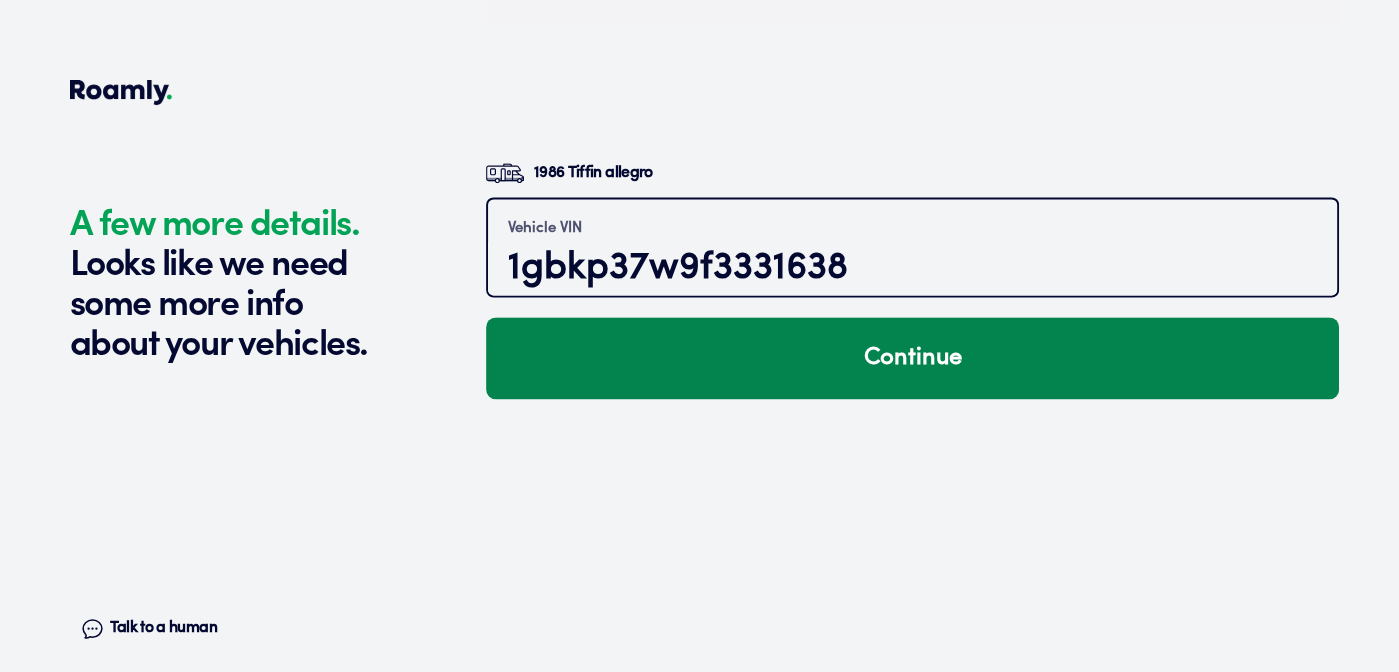 type on "1gbkp37w9f3331638" 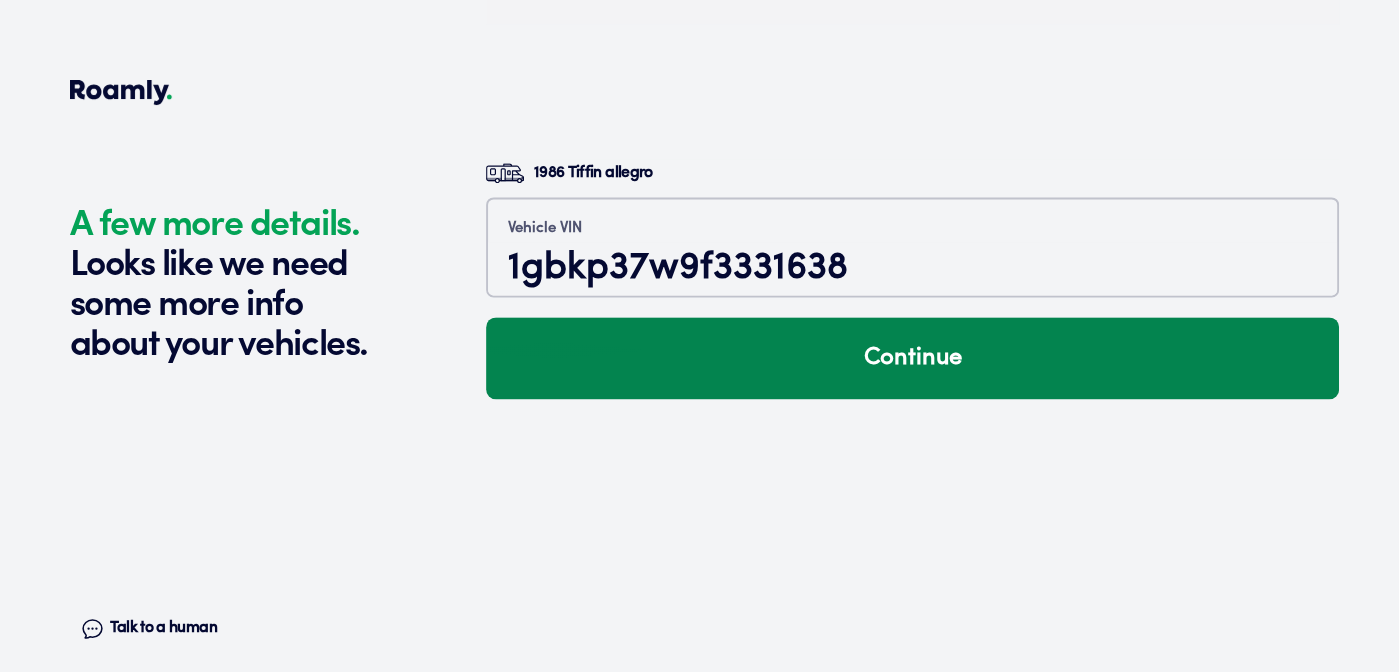 click on "Continue" at bounding box center [912, 358] 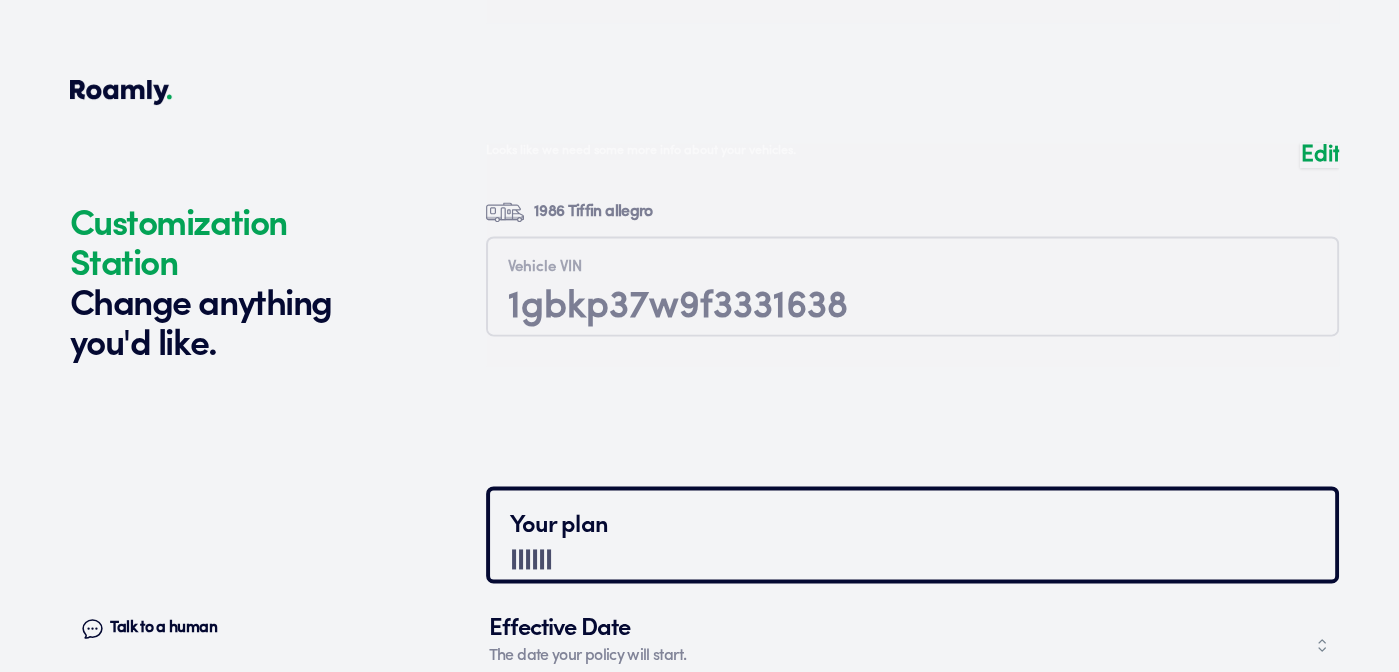 scroll, scrollTop: 2799, scrollLeft: 0, axis: vertical 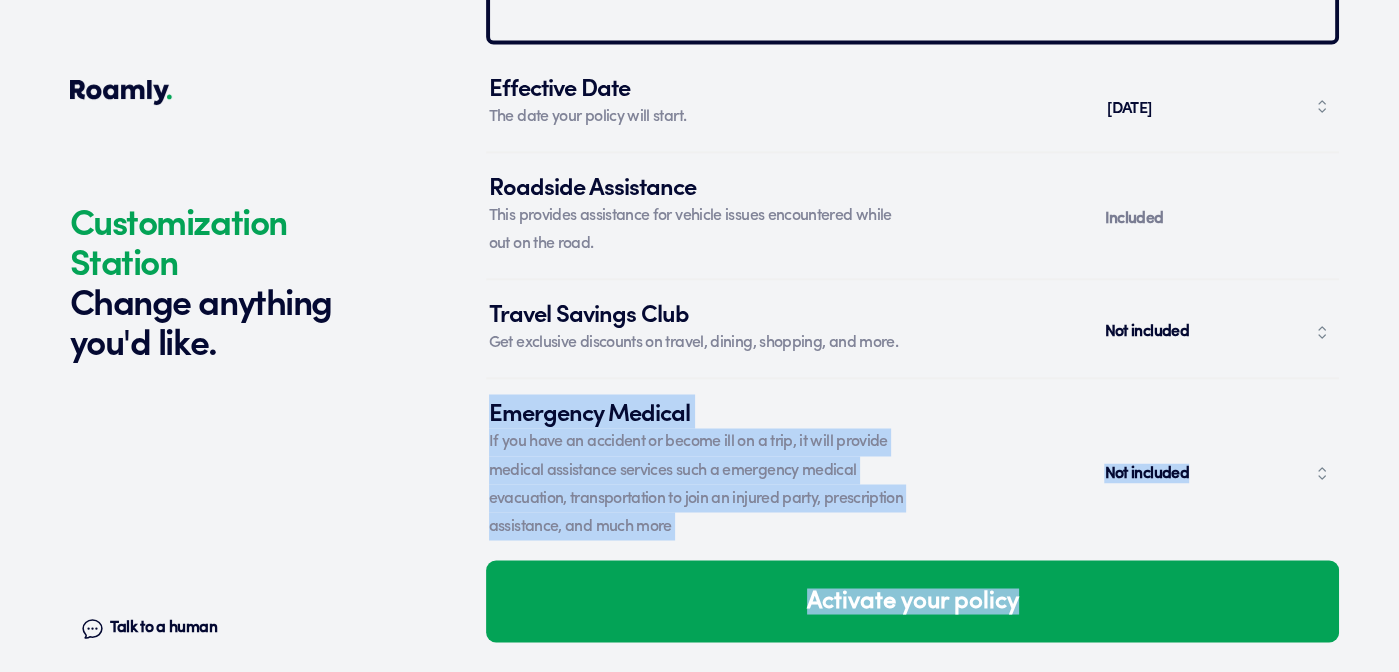 drag, startPoint x: 1397, startPoint y: 617, endPoint x: 1395, endPoint y: 306, distance: 311.00644 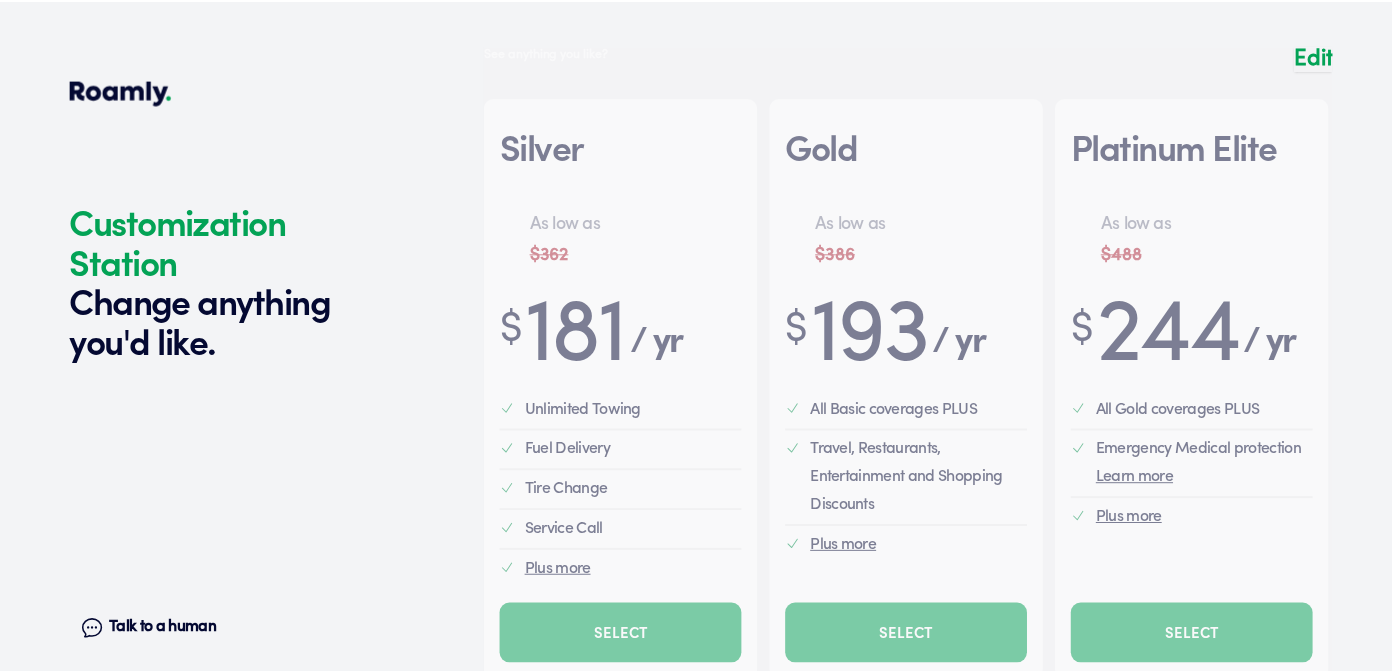 scroll, scrollTop: 0, scrollLeft: 0, axis: both 